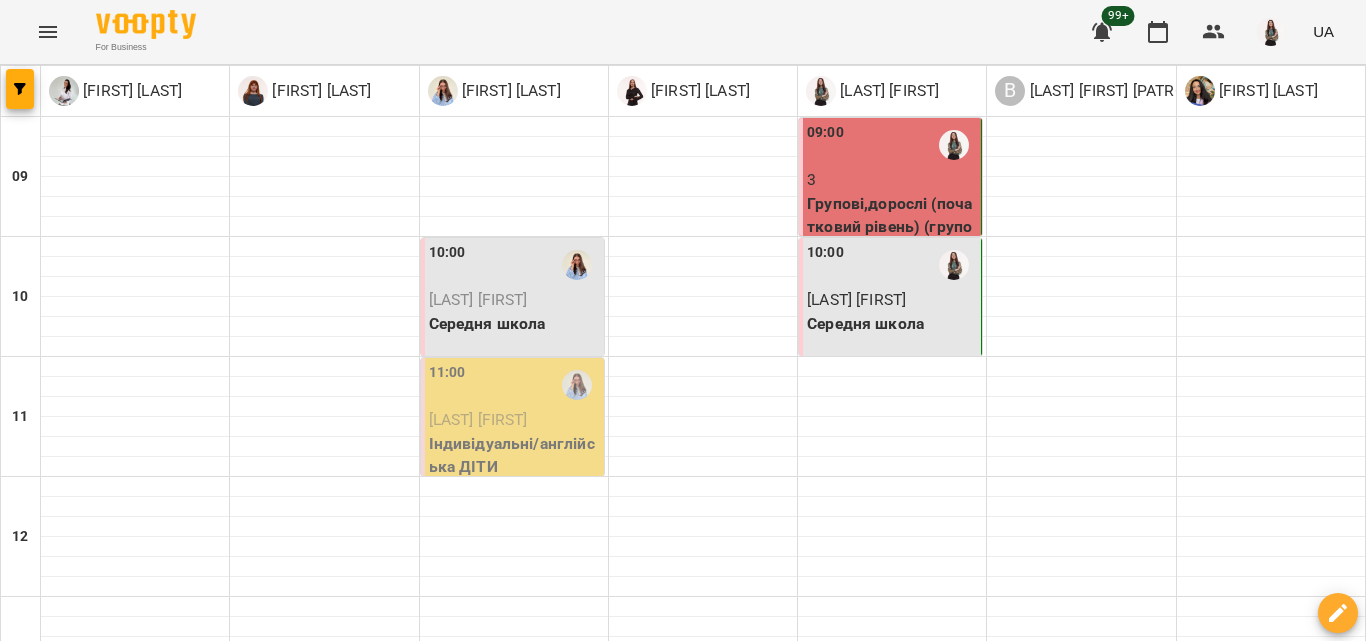 scroll, scrollTop: 0, scrollLeft: 0, axis: both 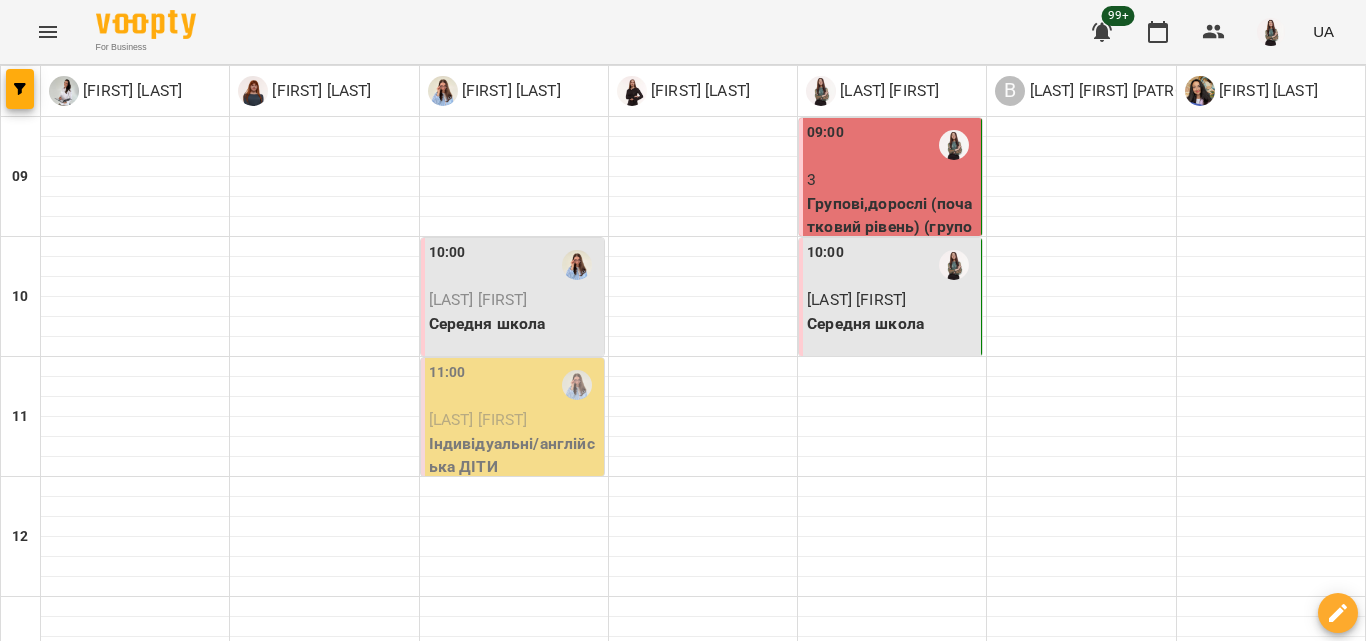 click on "[LAST] [FIRST] [PATRONYMIC]" at bounding box center [890, 1151] 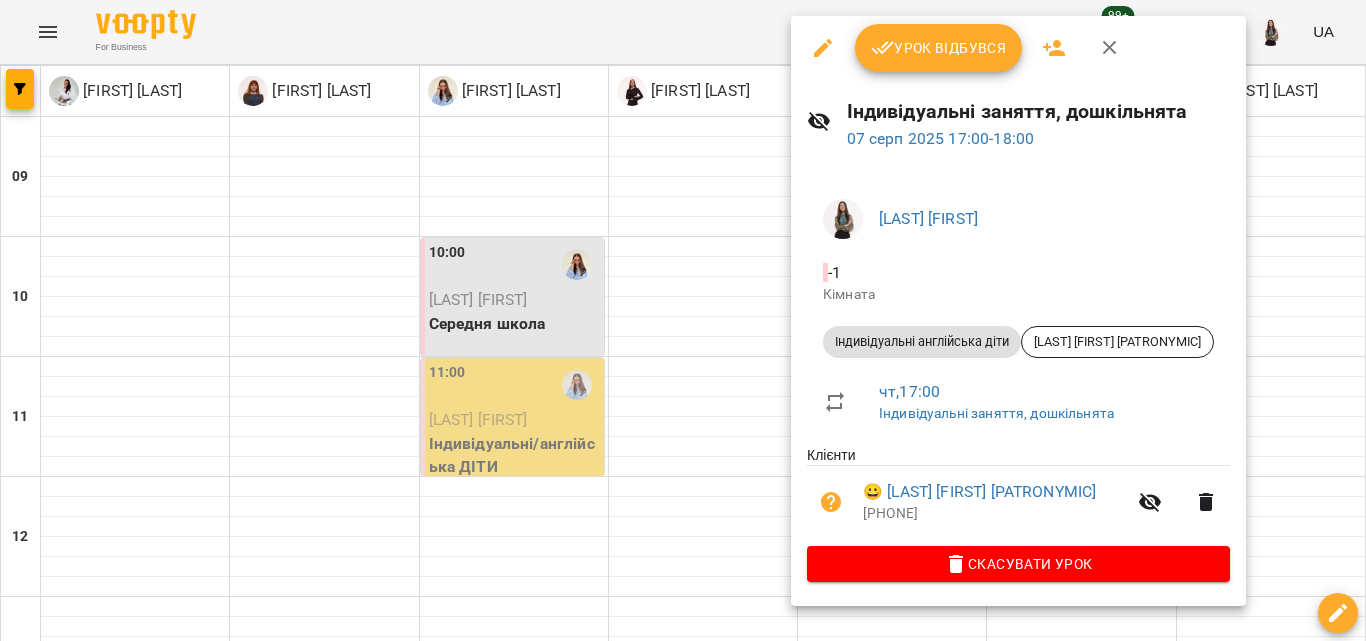 click 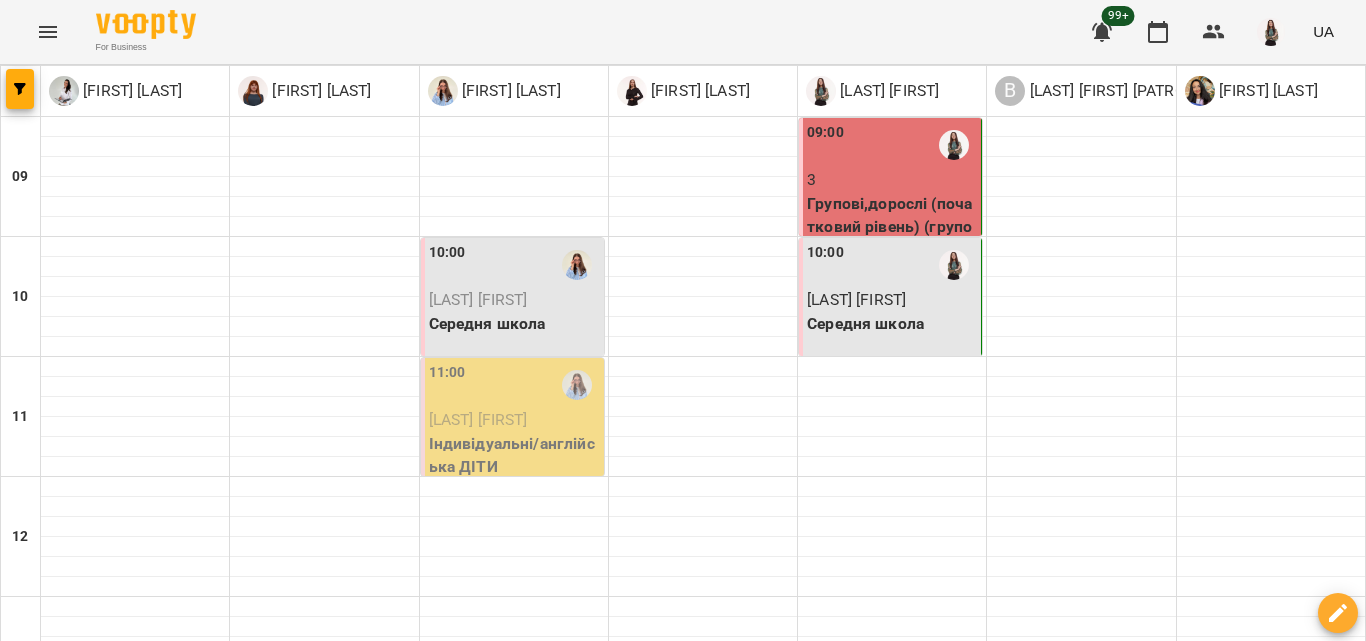 scroll, scrollTop: 649, scrollLeft: 0, axis: vertical 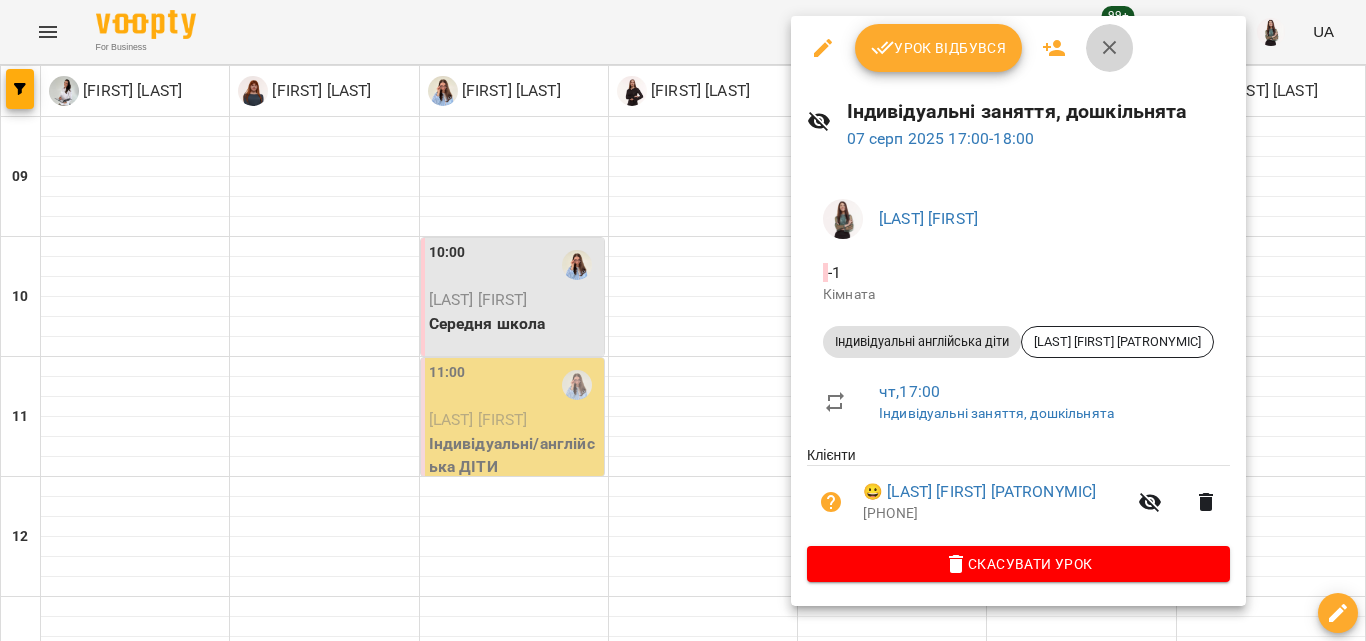 click 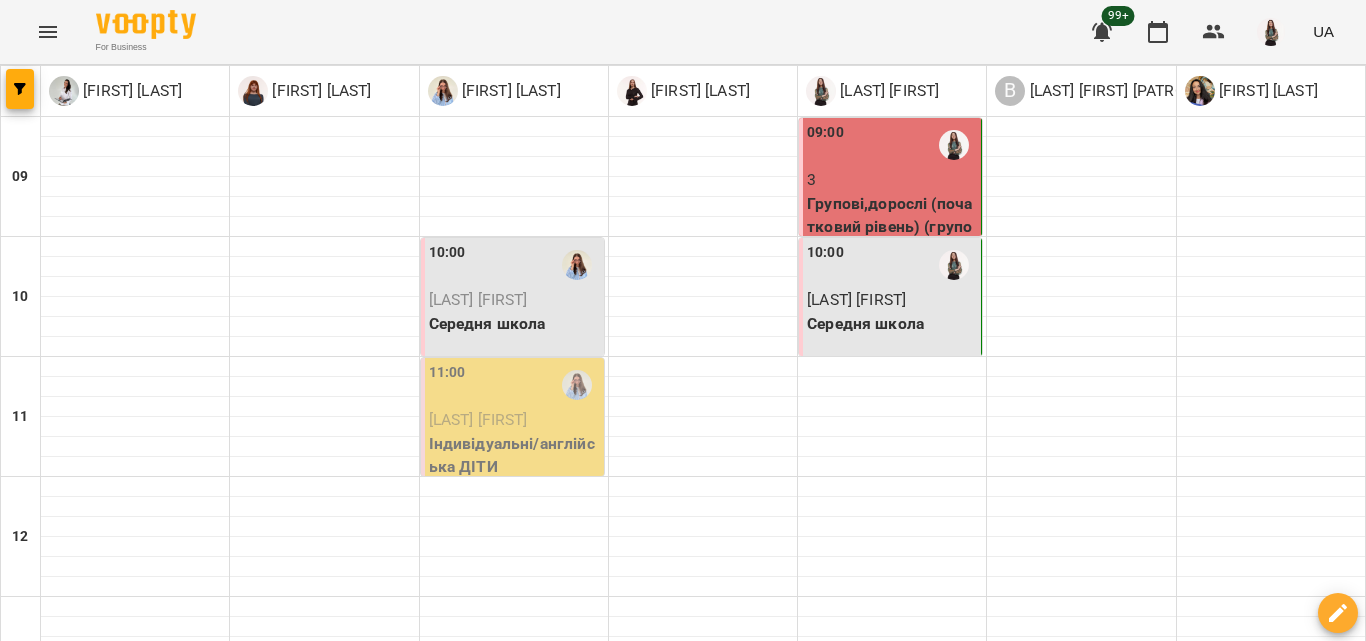 click on "[LAST] [FIRST] [PATRONYMIC]" at bounding box center (890, 1151) 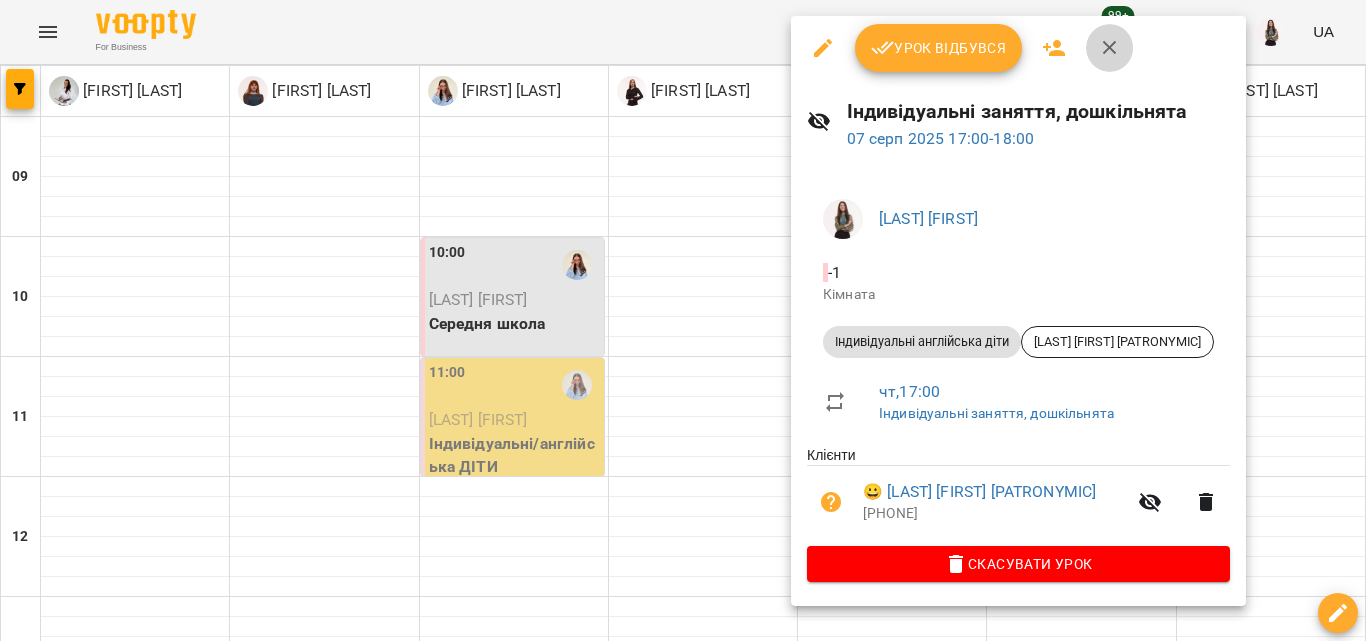 click 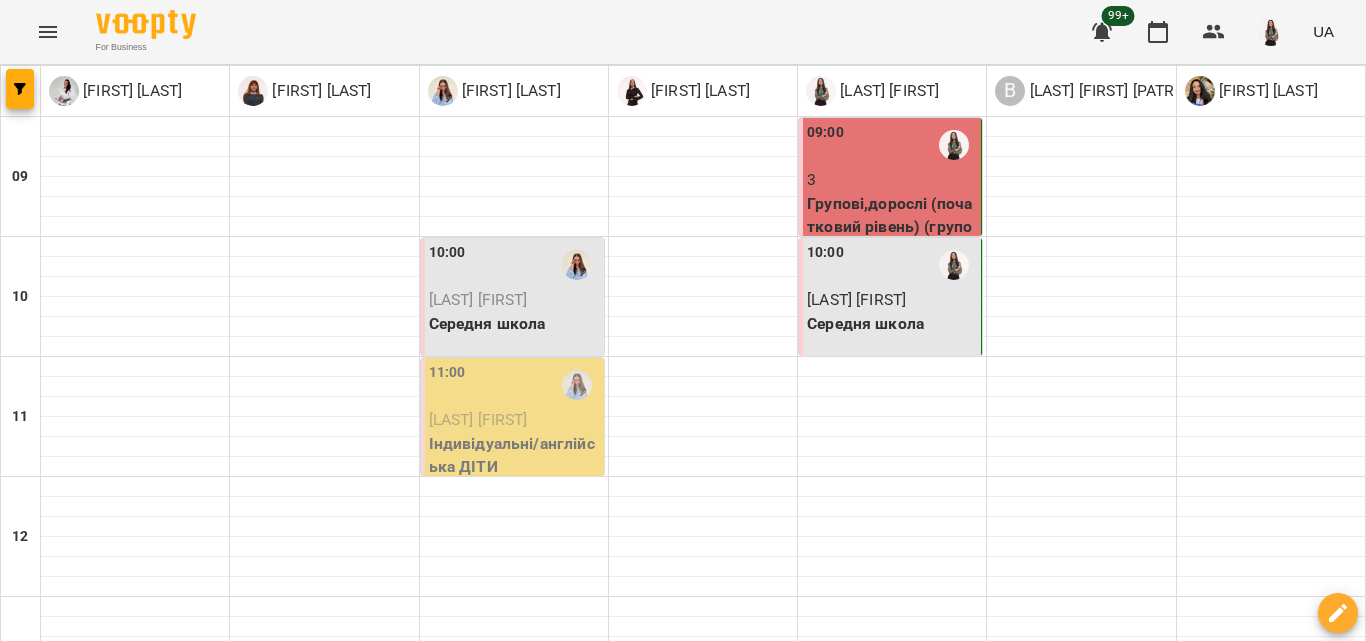 click on "ср" at bounding box center (484, 1463) 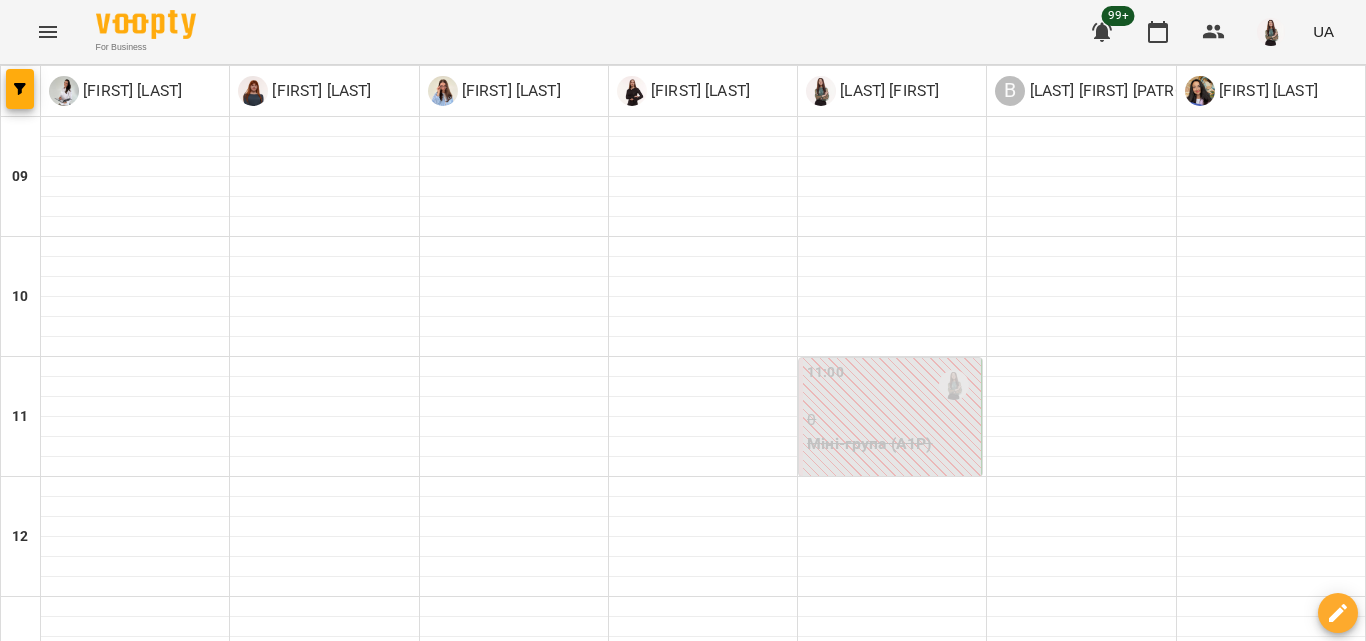 scroll, scrollTop: 929, scrollLeft: 0, axis: vertical 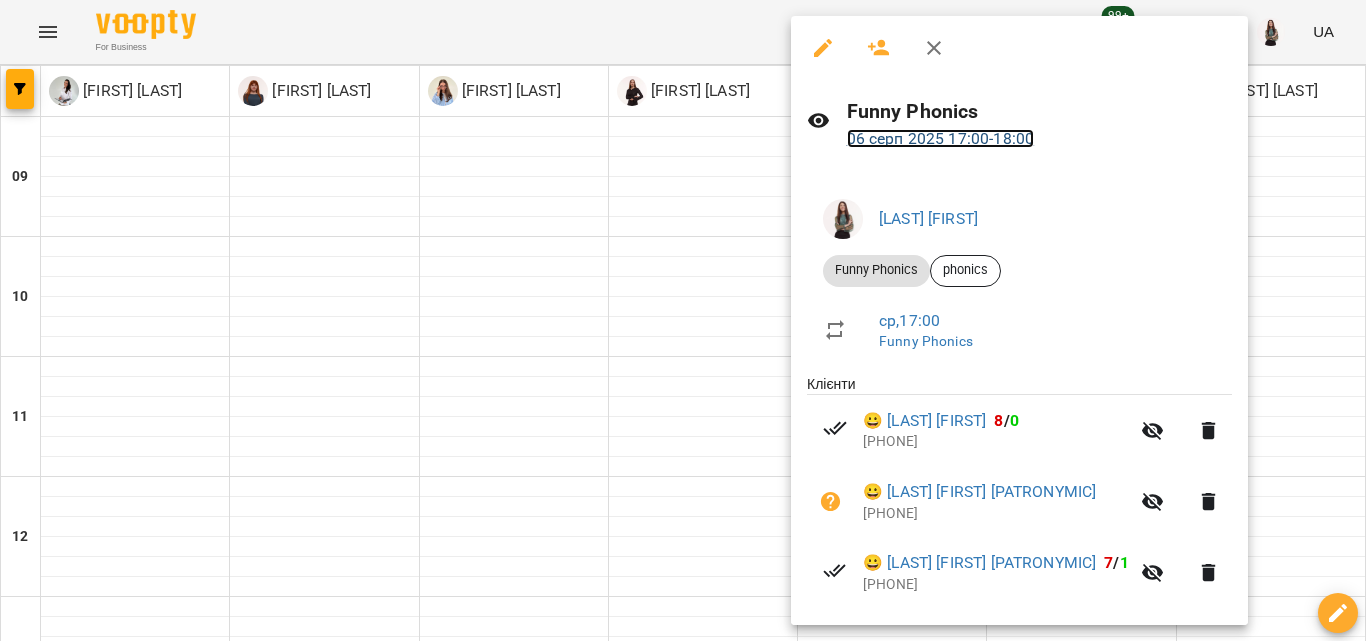 click on "[DAY] [MONTH] 2025 17:00  -  18:00" at bounding box center [941, 138] 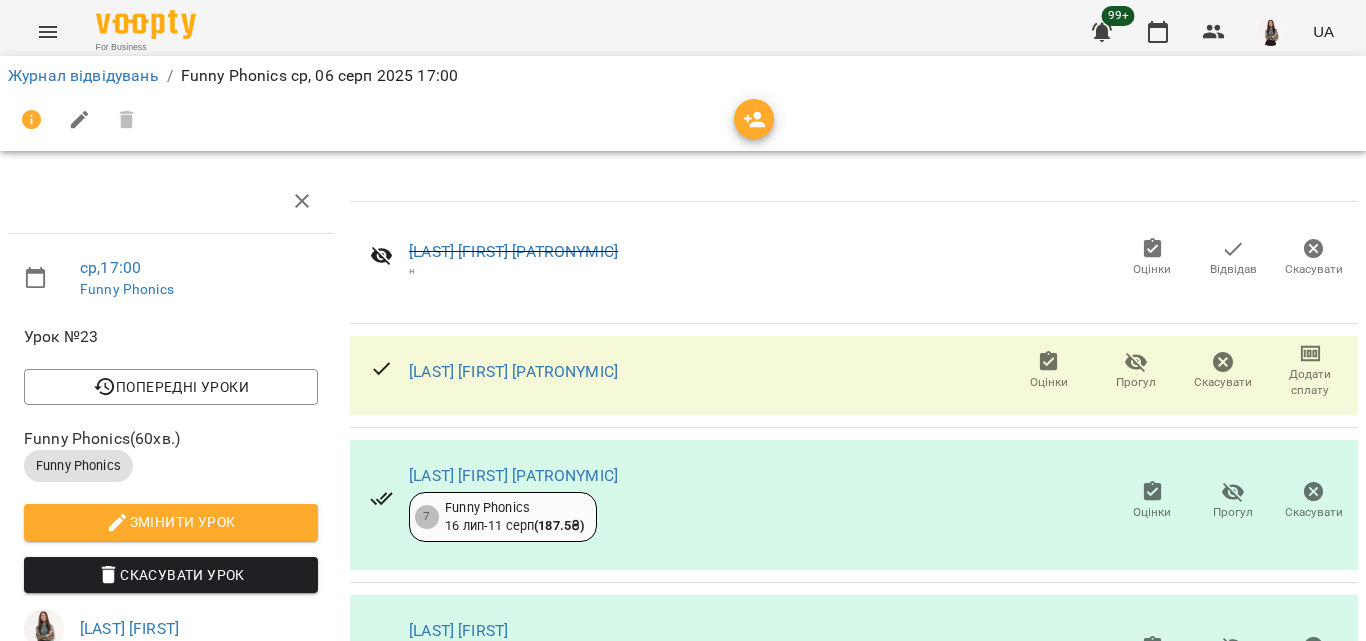 scroll, scrollTop: 0, scrollLeft: 0, axis: both 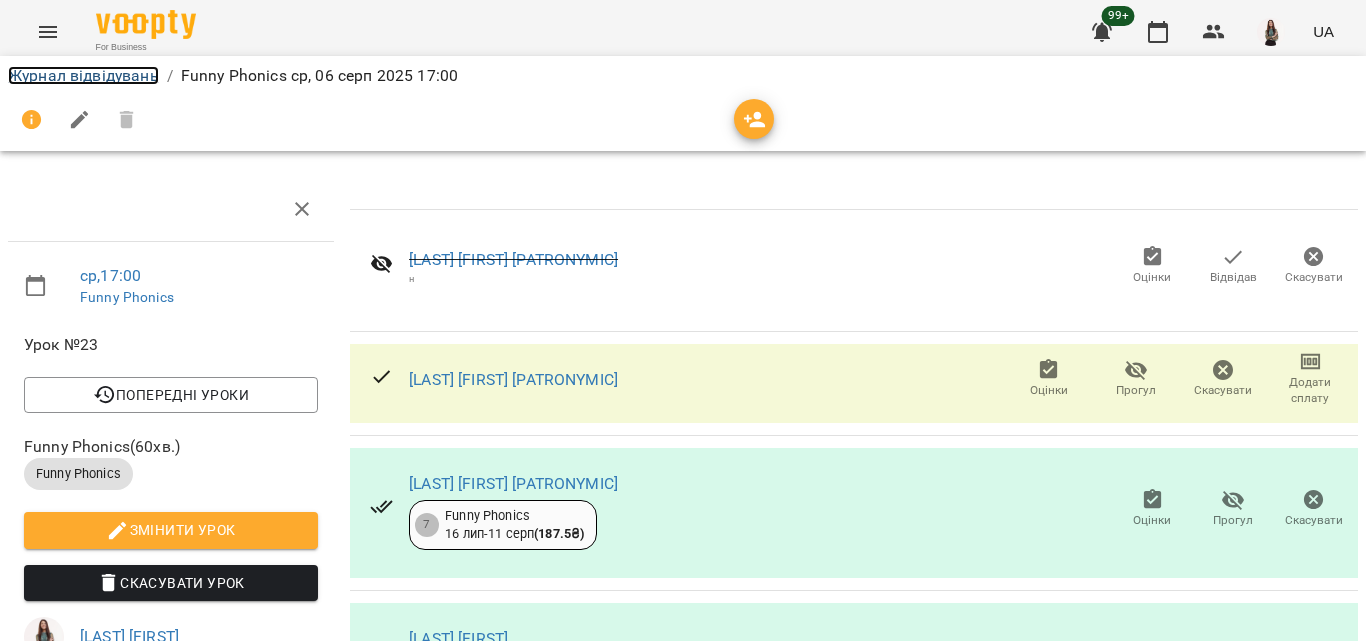 click on "Журнал відвідувань" at bounding box center (83, 75) 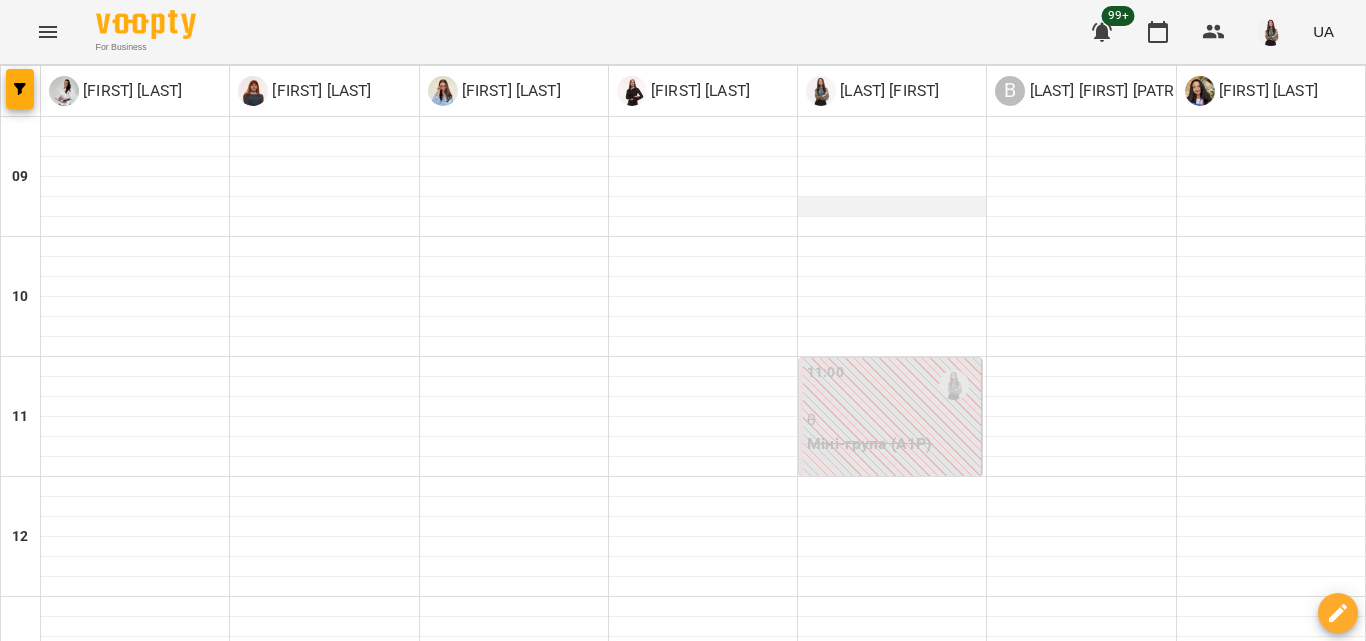 scroll, scrollTop: 829, scrollLeft: 0, axis: vertical 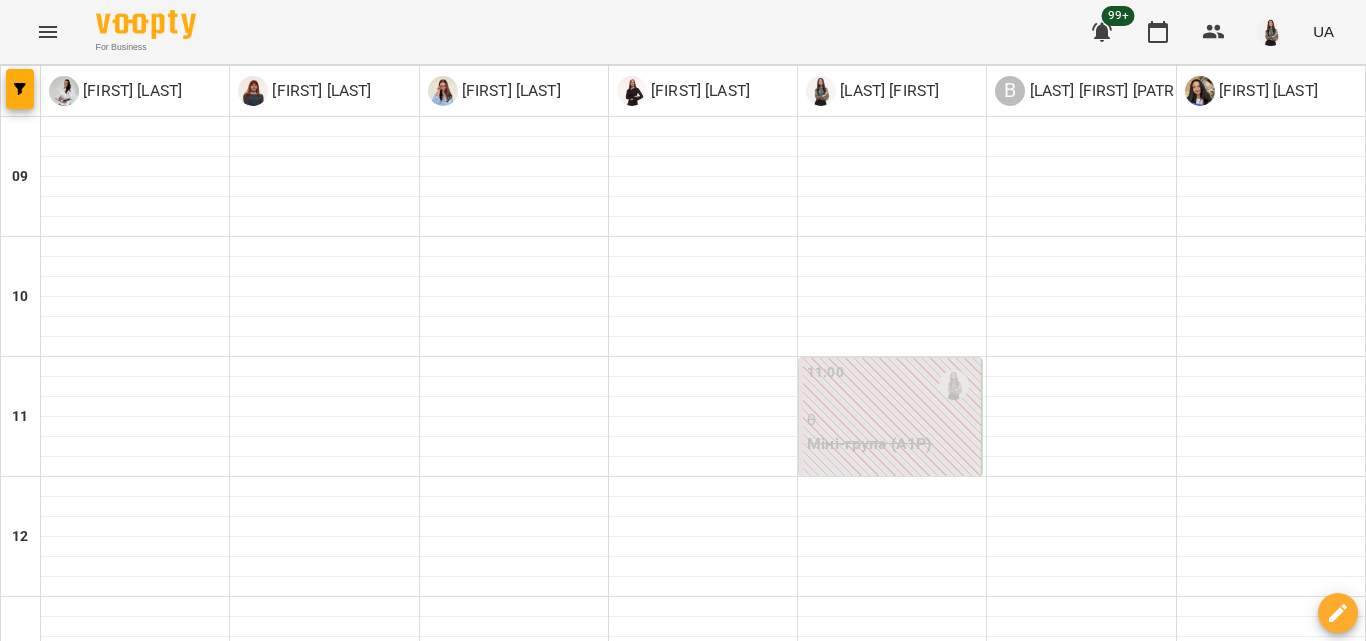 click on "чт" at bounding box center [883, 1463] 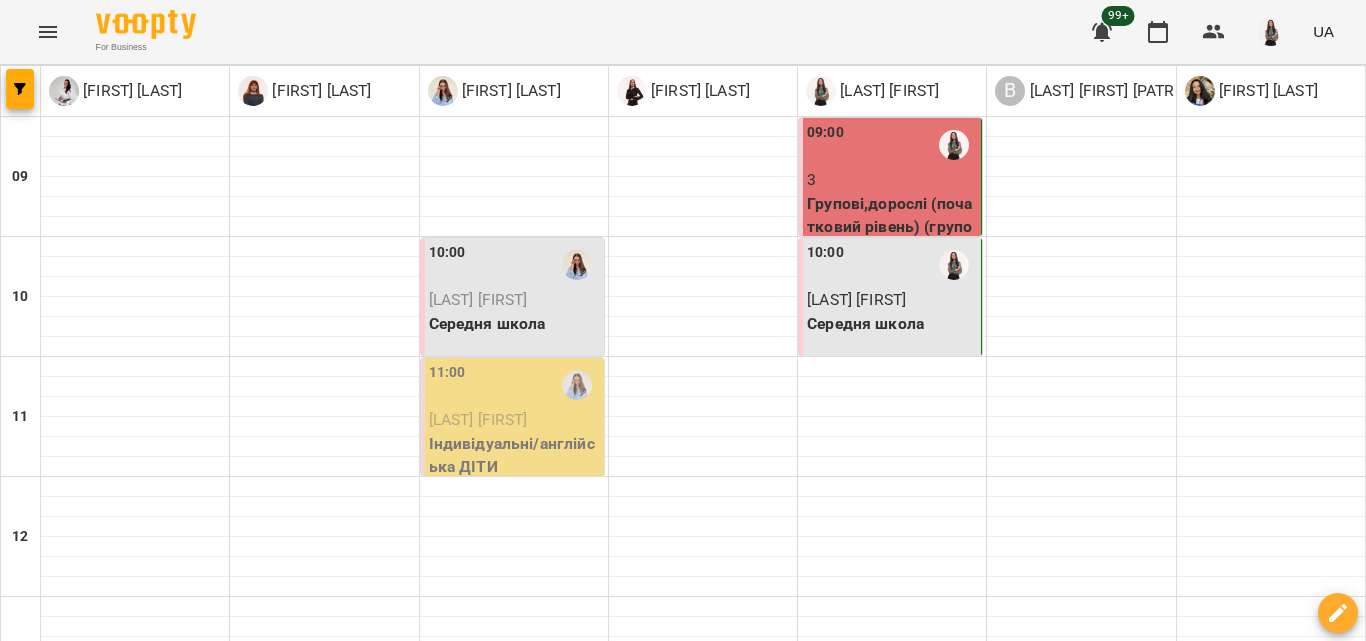 scroll, scrollTop: 929, scrollLeft: 0, axis: vertical 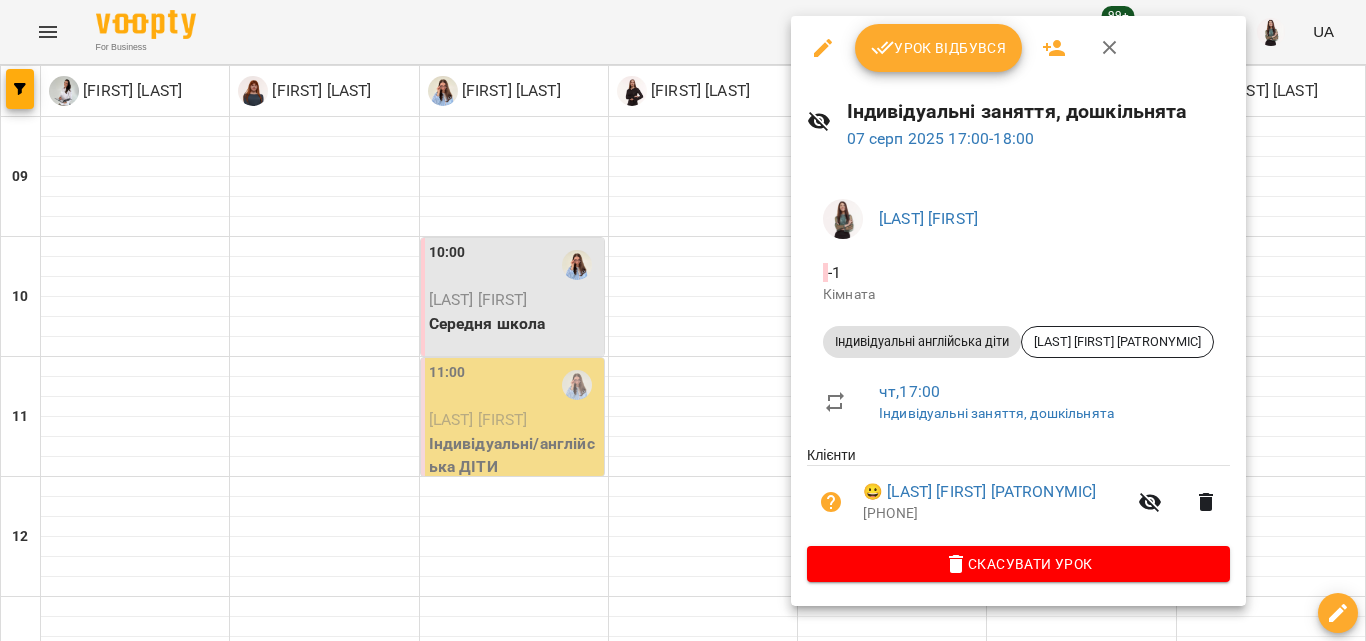 click at bounding box center [683, 320] 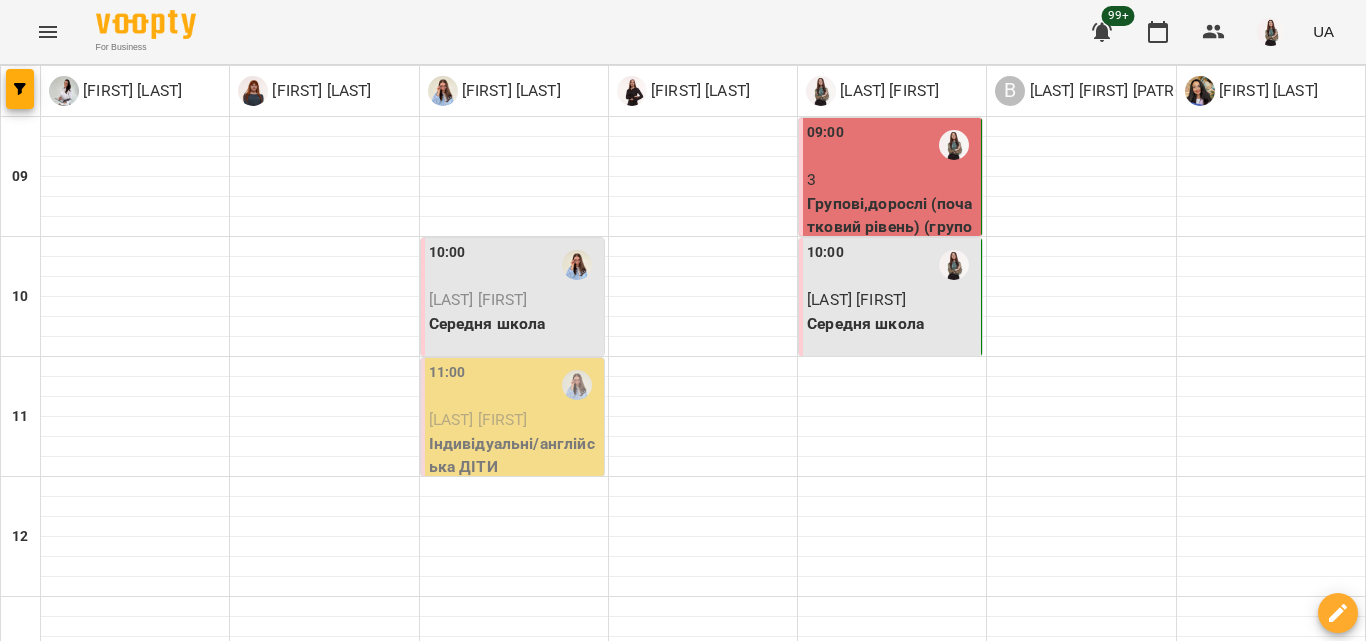 click on "18:00" at bounding box center (892, 1225) 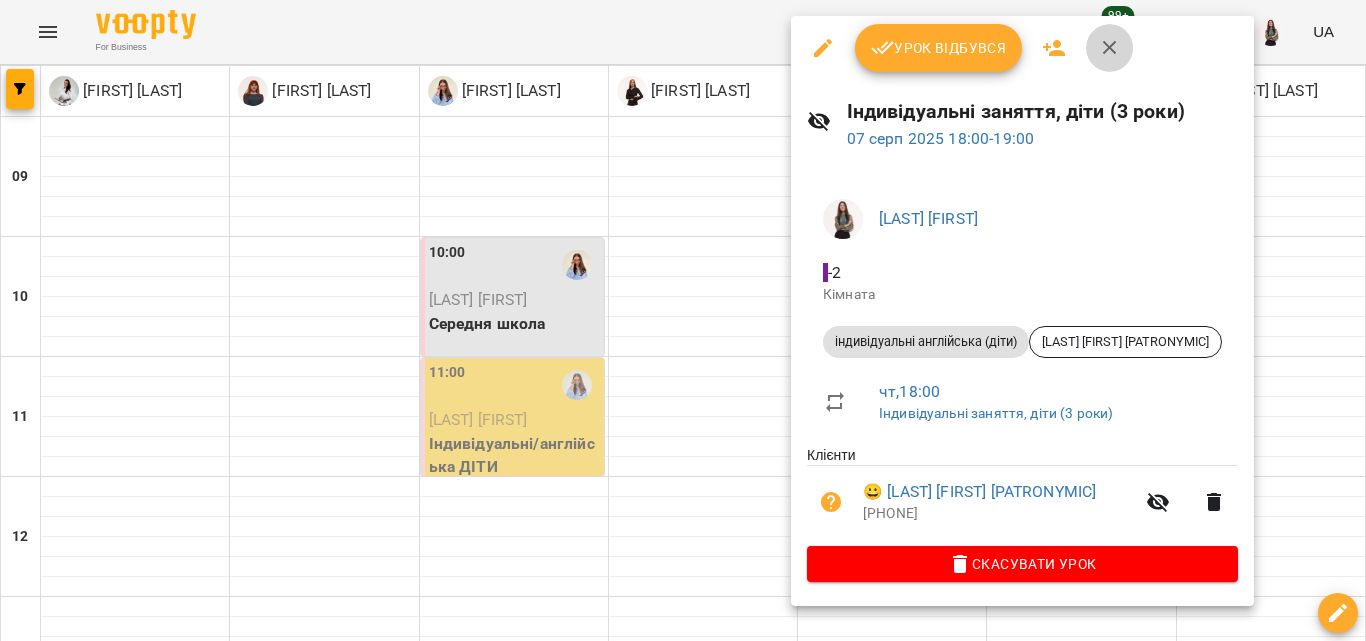 click 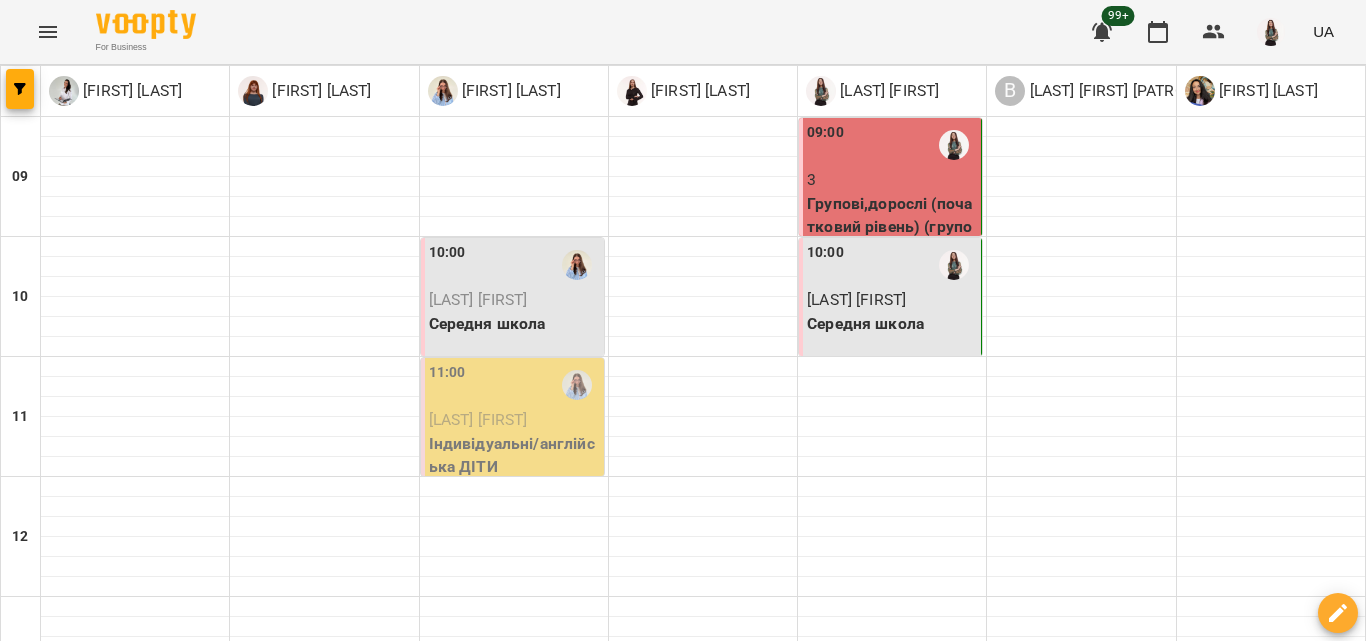 scroll, scrollTop: 929, scrollLeft: 0, axis: vertical 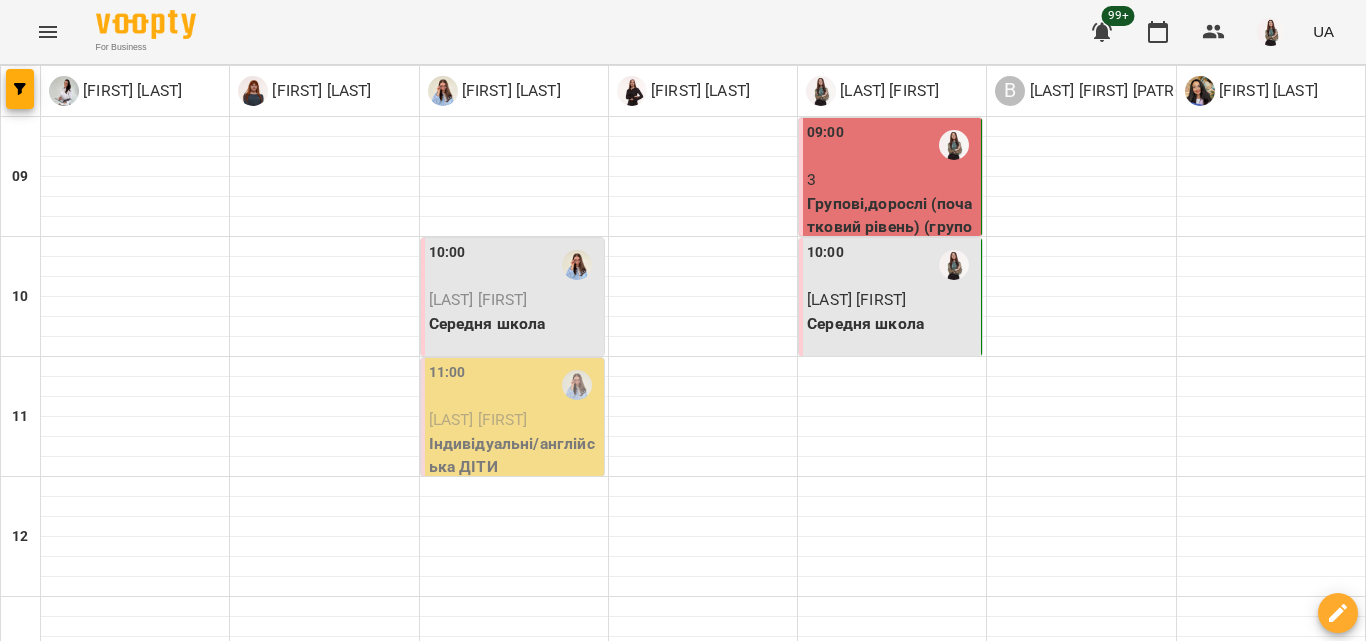 click at bounding box center (48, 32) 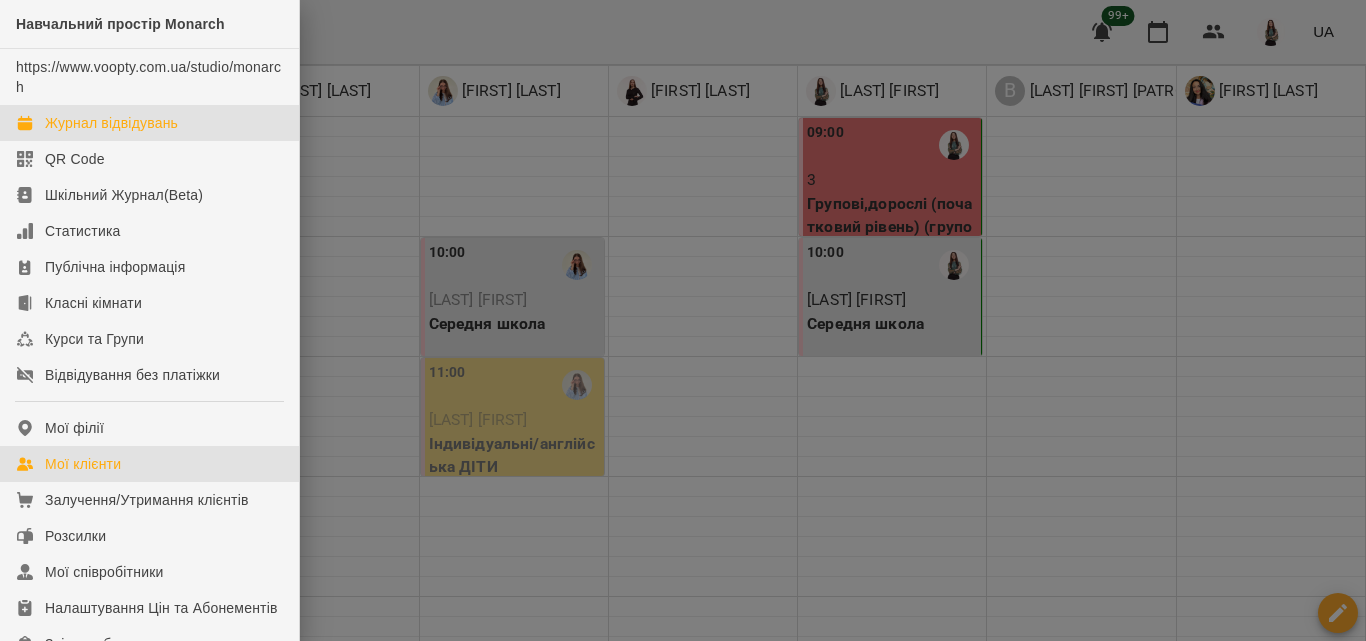 click on "Мої клієнти" at bounding box center [83, 464] 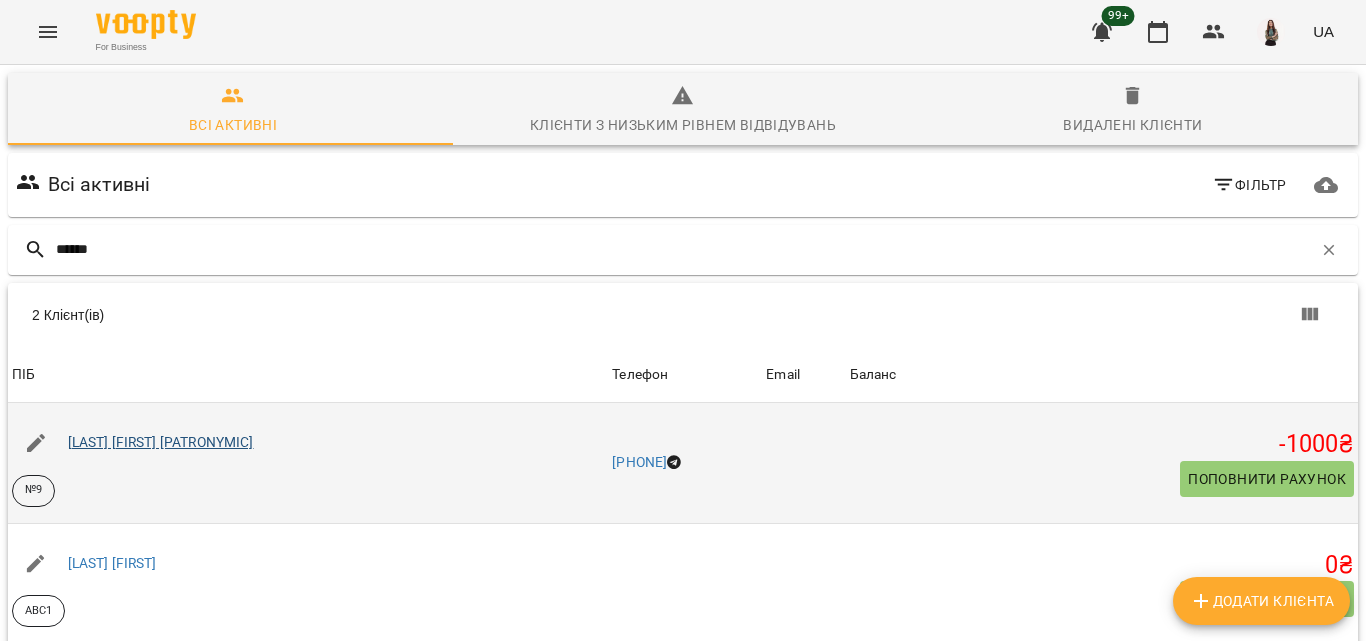 type on "******" 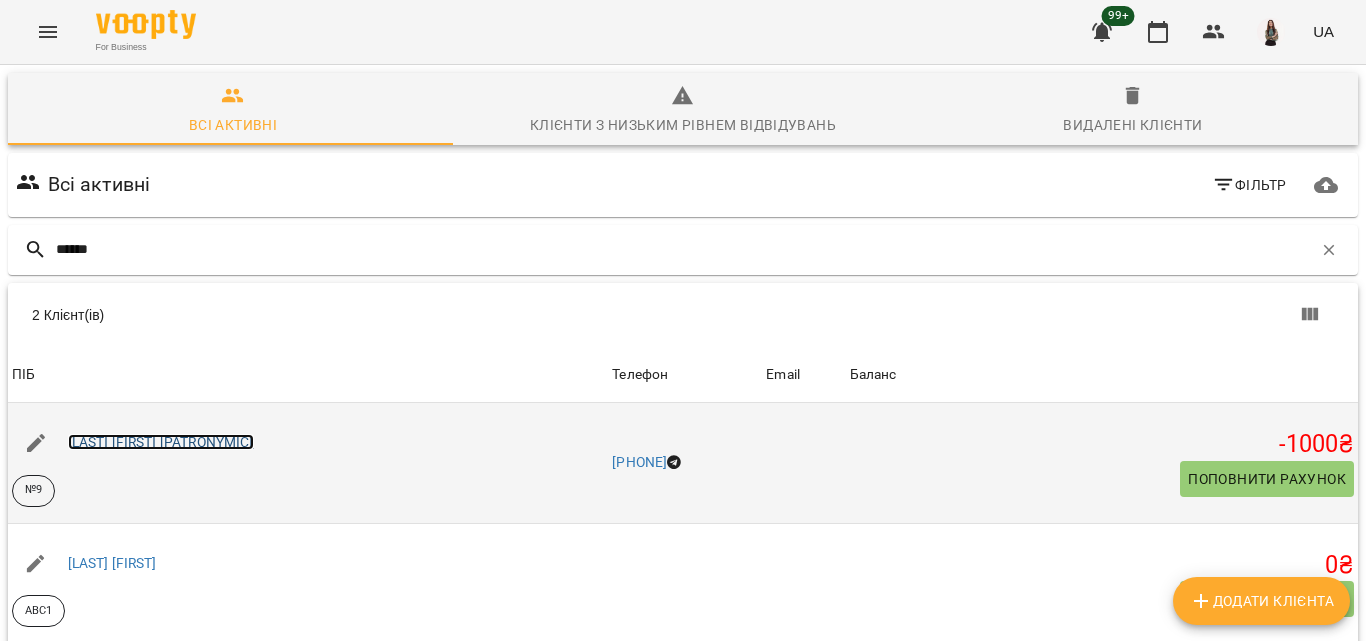 click on "[LAST] [FIRST] [PATRONYMIC]" at bounding box center (161, 442) 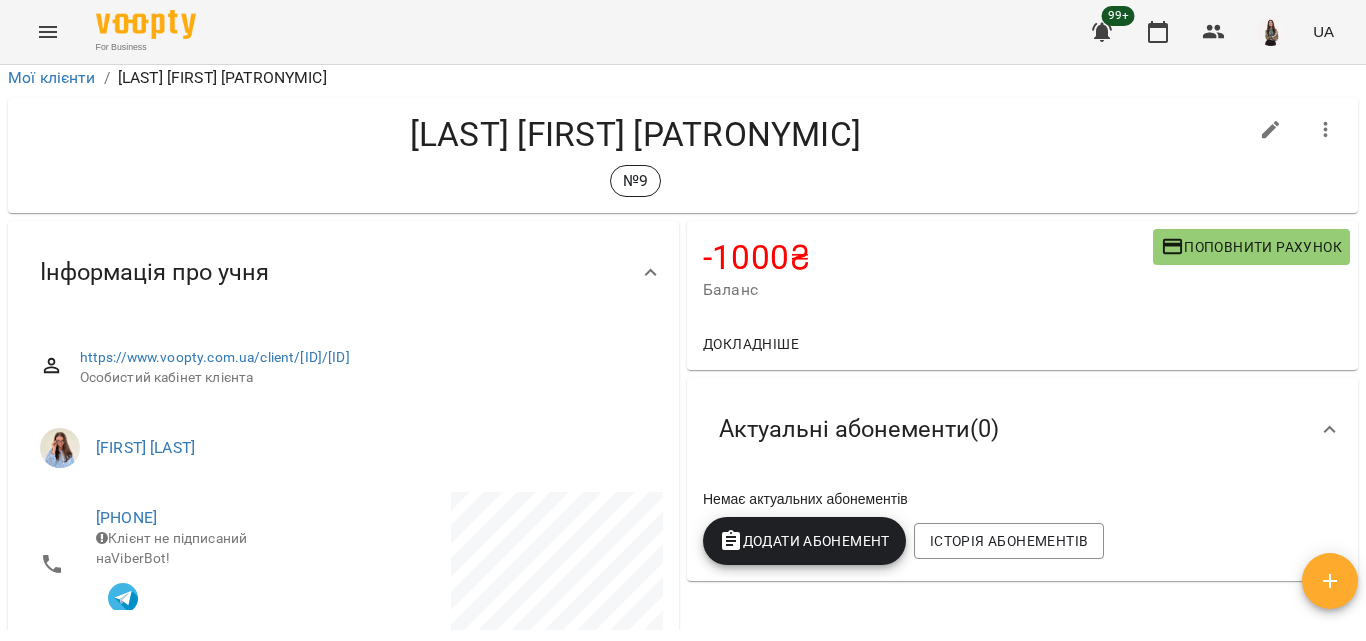 scroll, scrollTop: 0, scrollLeft: 0, axis: both 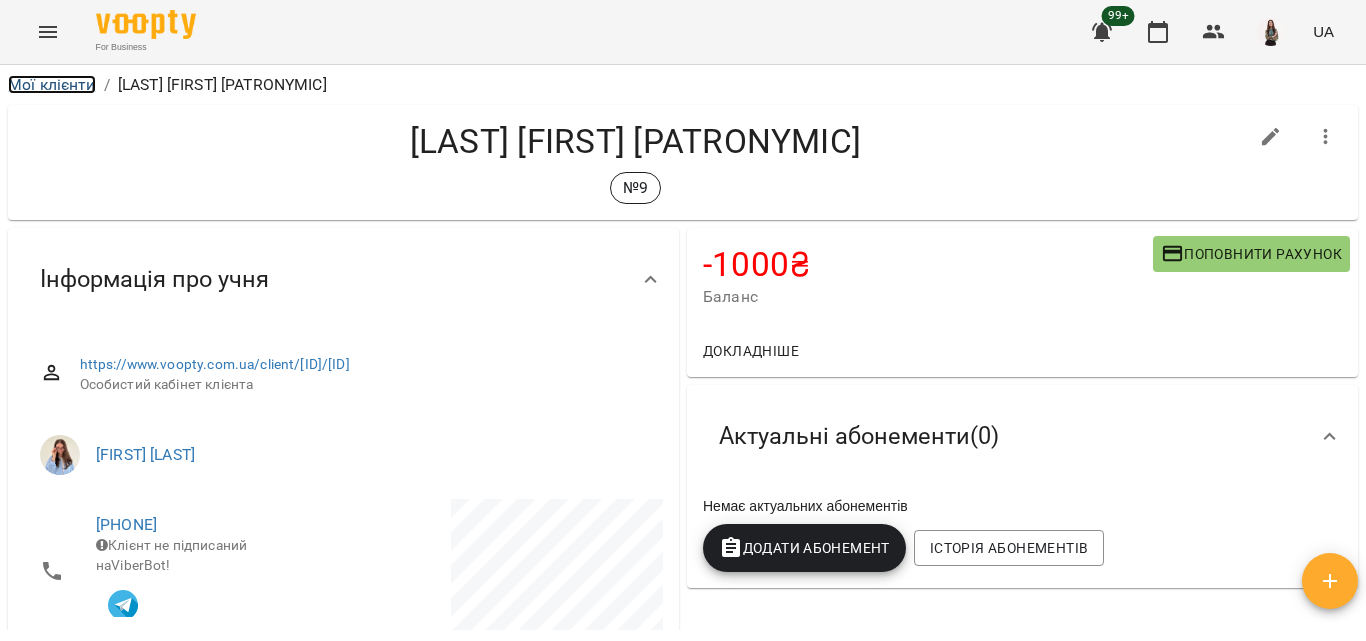 click on "Мої клієнти" at bounding box center (52, 84) 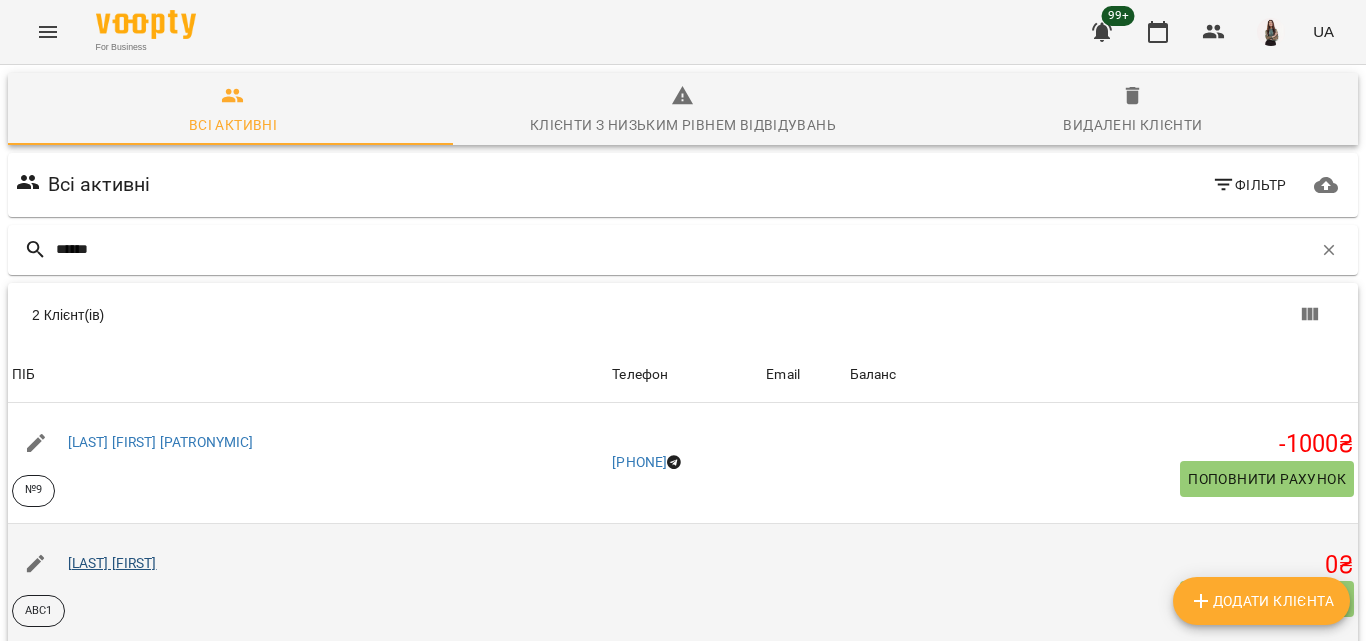 type on "******" 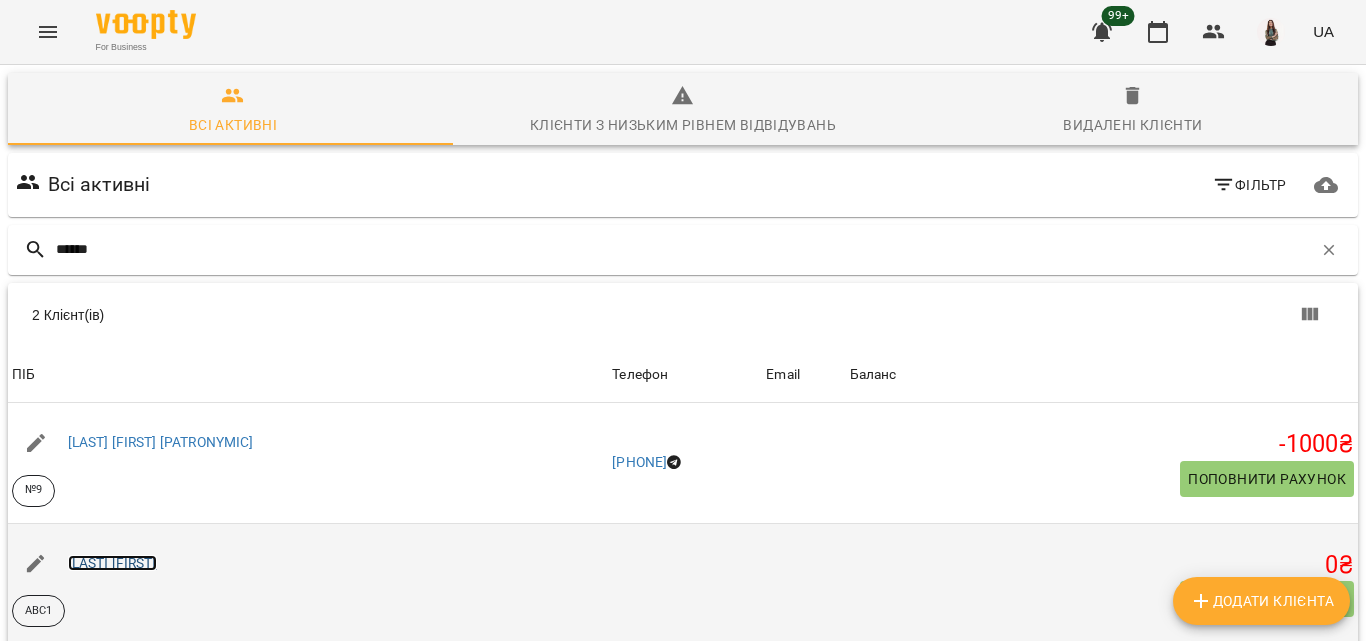 click on "[LAST] [FIRST]" at bounding box center (112, 563) 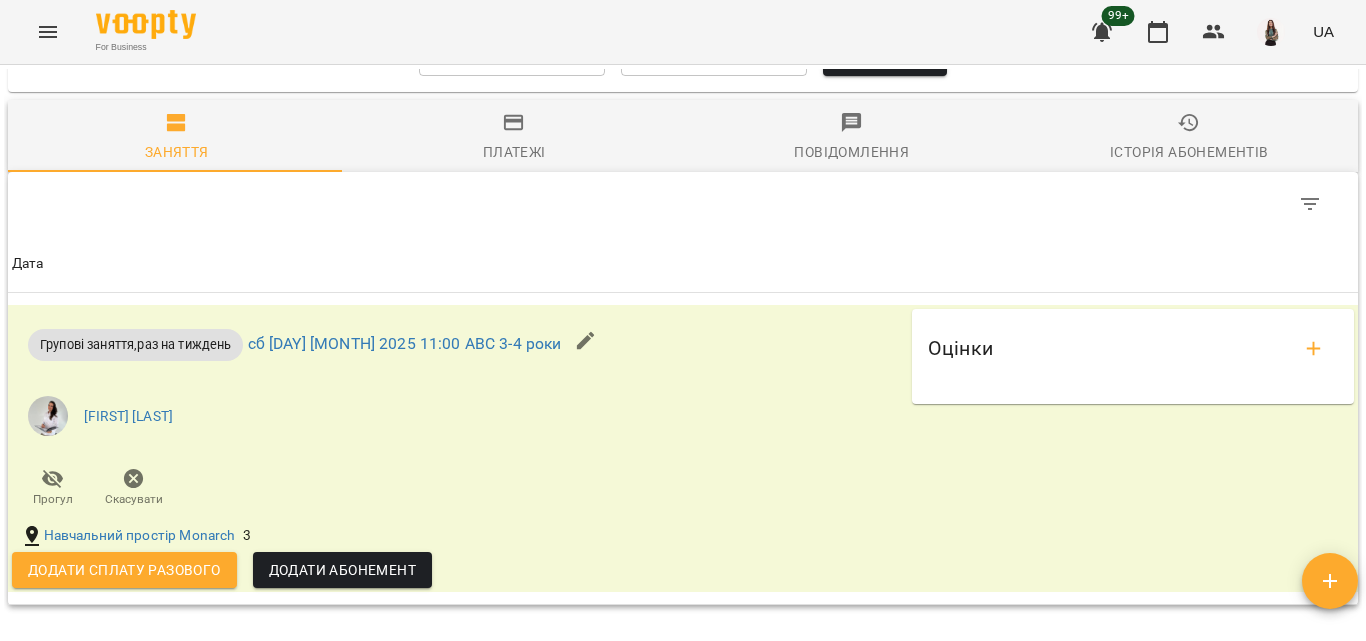 scroll, scrollTop: 1100, scrollLeft: 0, axis: vertical 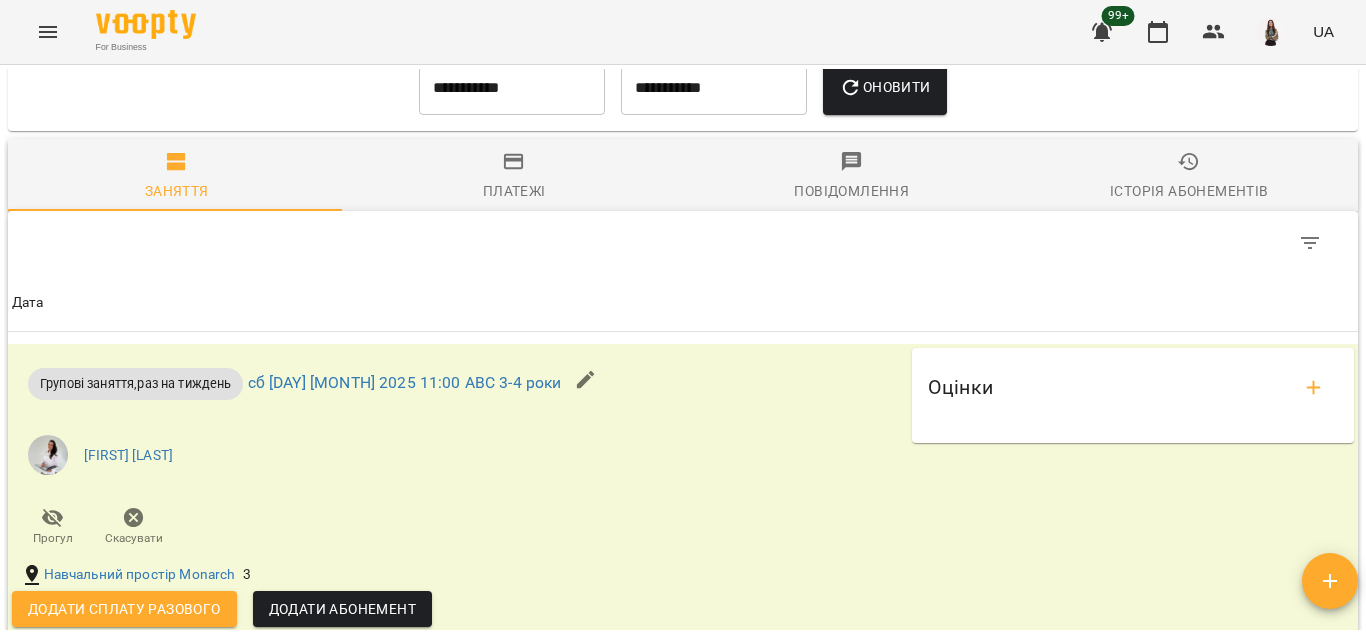 click 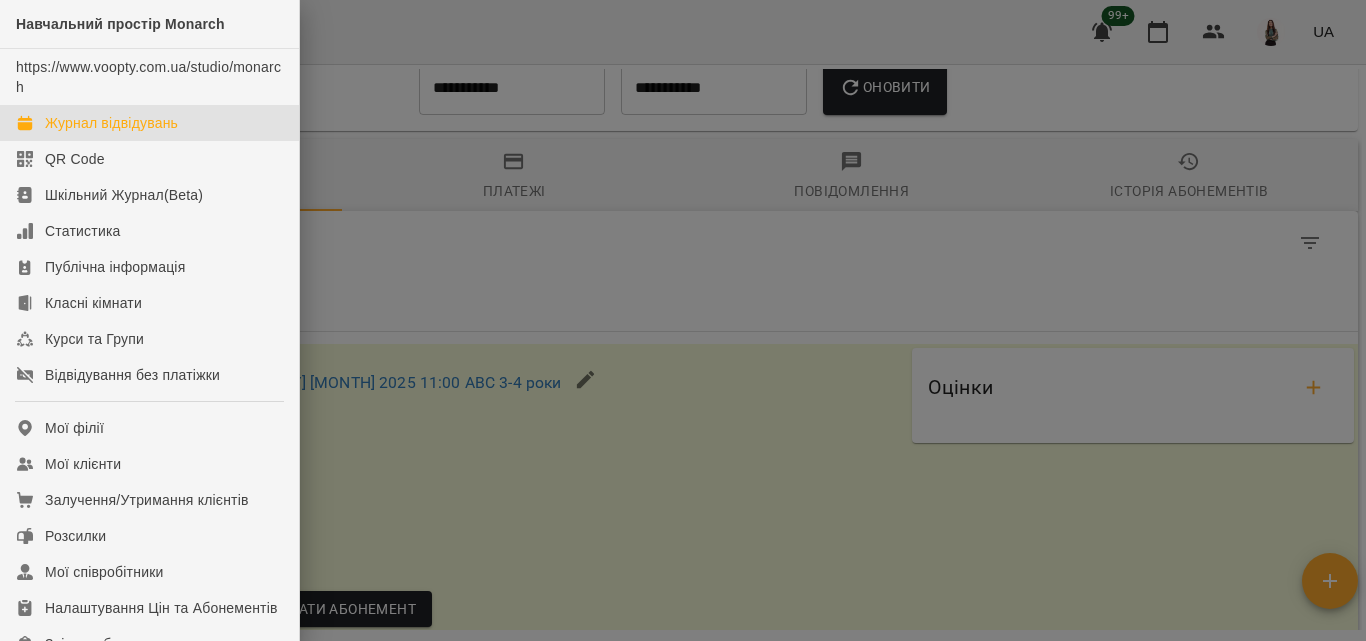 click on "Журнал відвідувань" at bounding box center (111, 123) 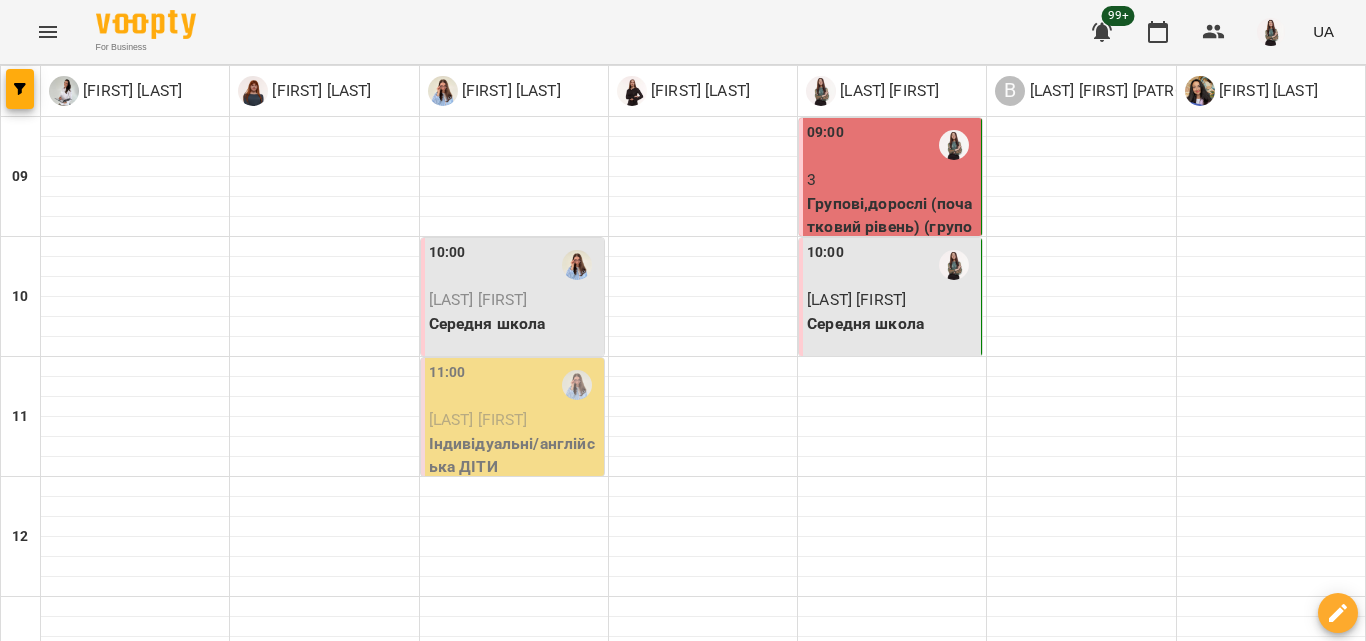 scroll, scrollTop: 800, scrollLeft: 0, axis: vertical 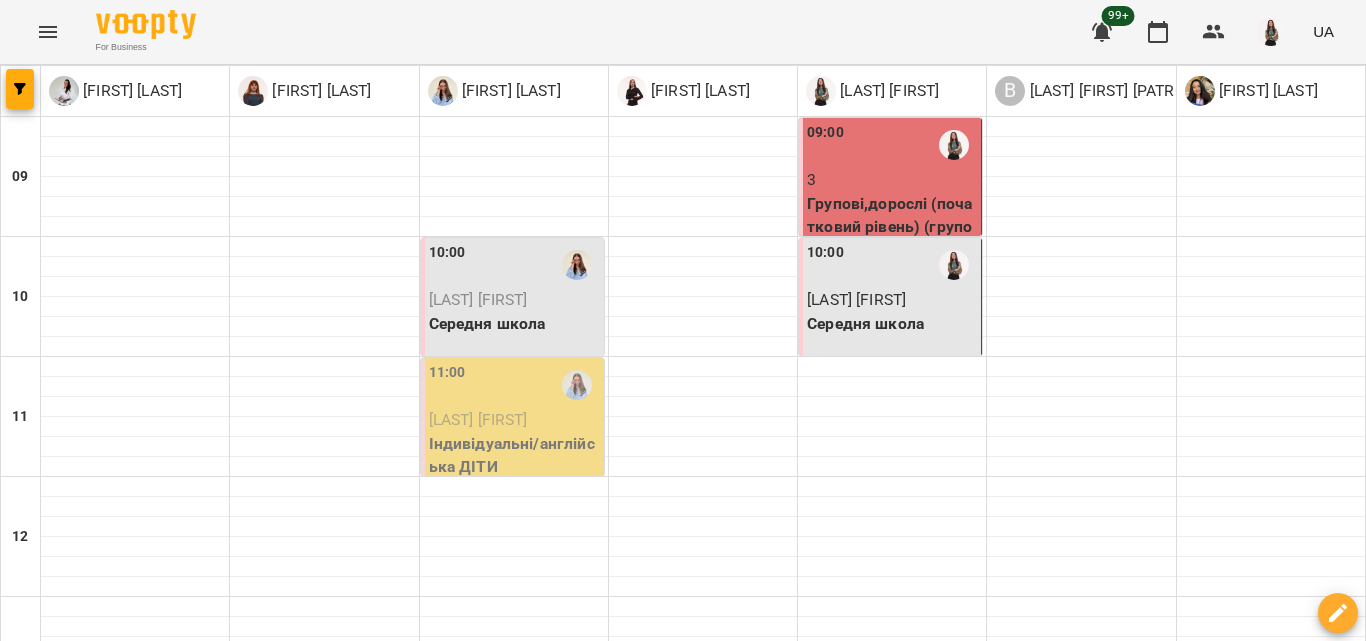 click on "2" at bounding box center [514, 1020] 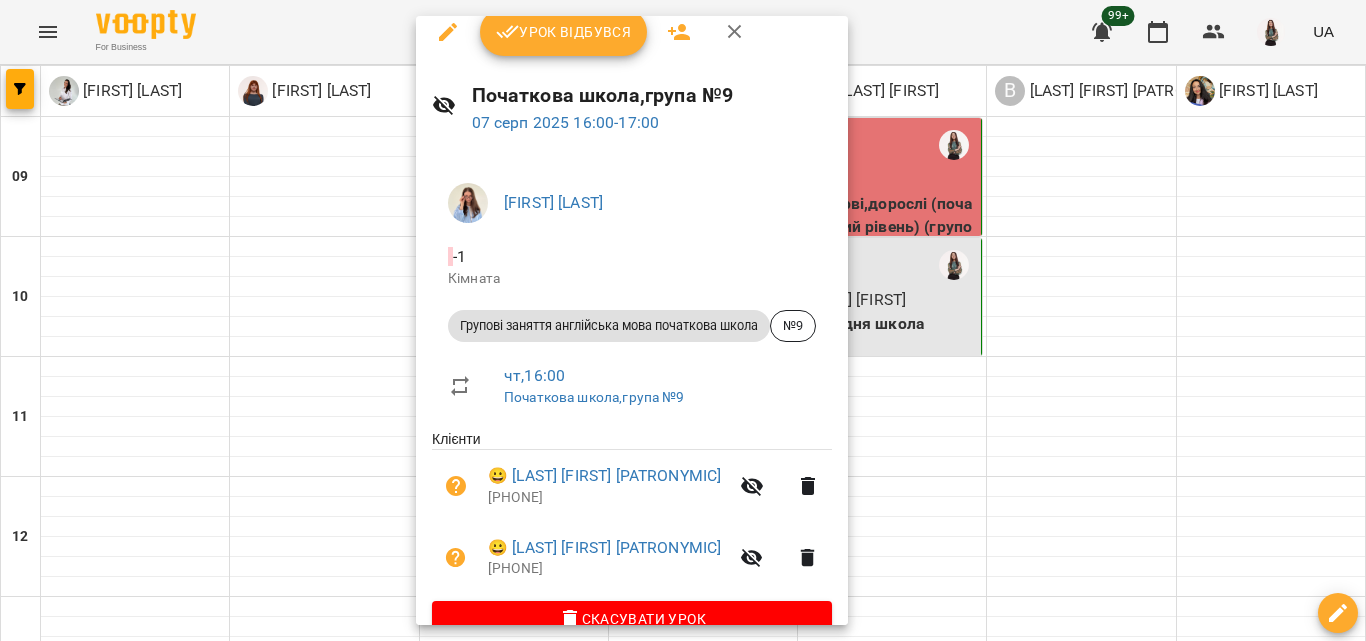 scroll, scrollTop: 0, scrollLeft: 0, axis: both 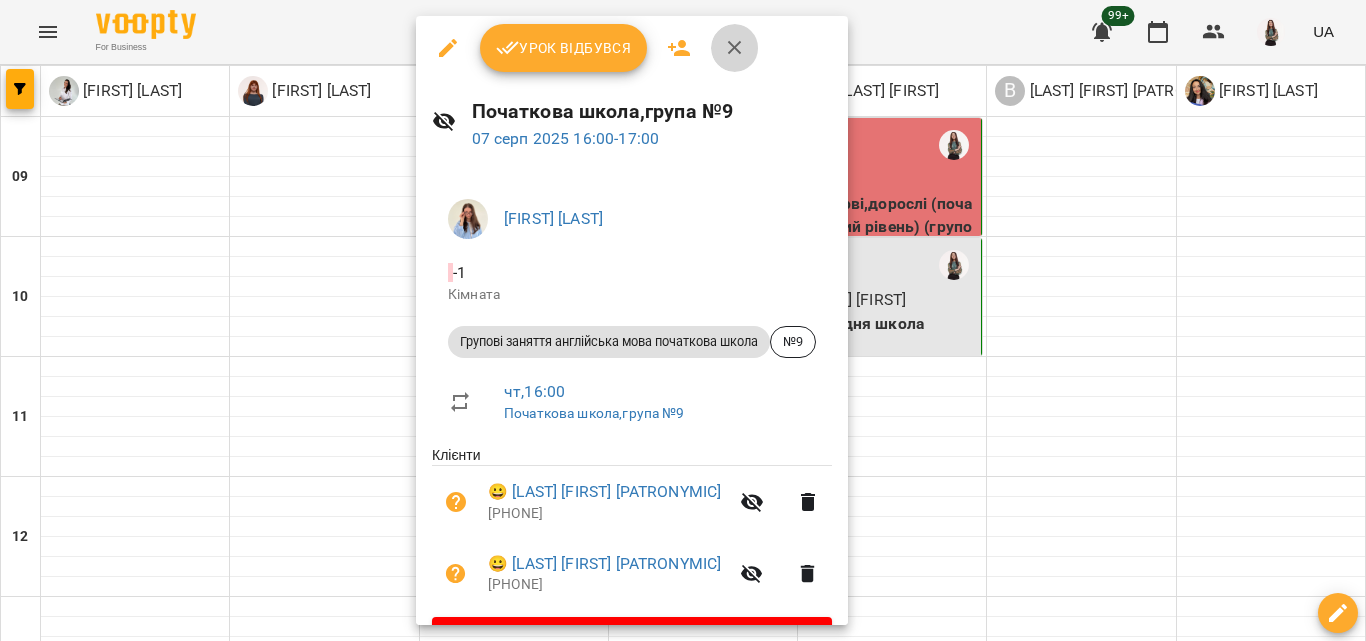 click 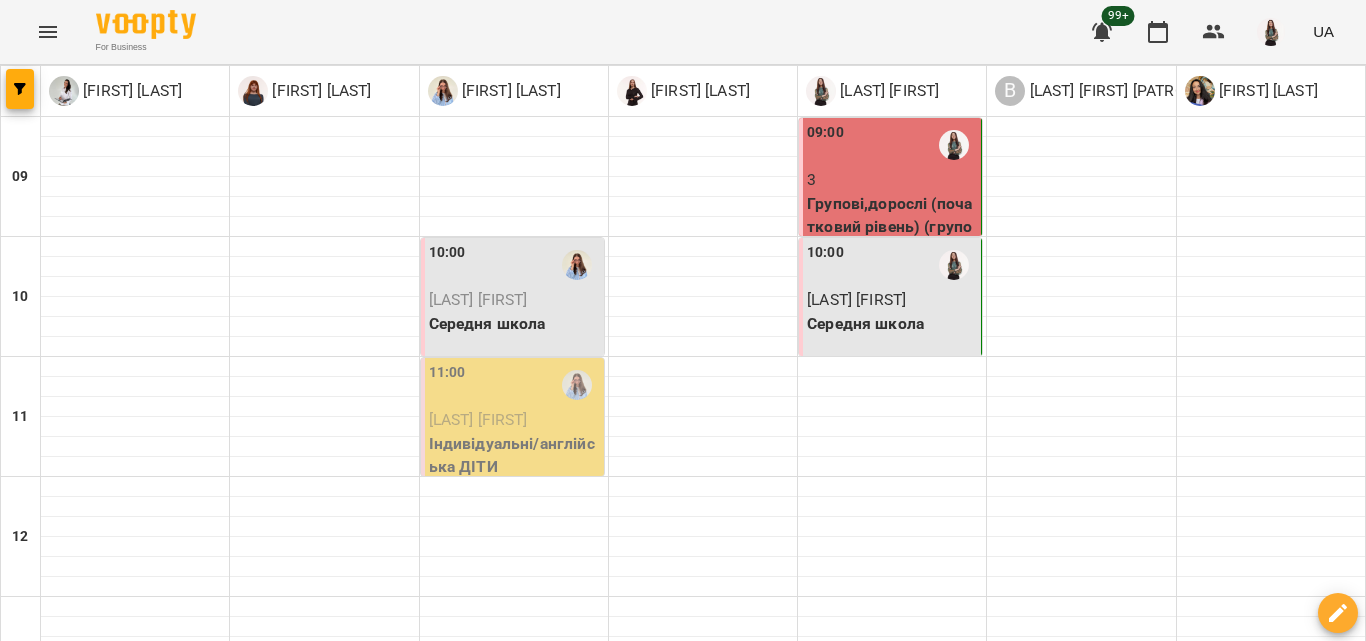 scroll, scrollTop: 829, scrollLeft: 0, axis: vertical 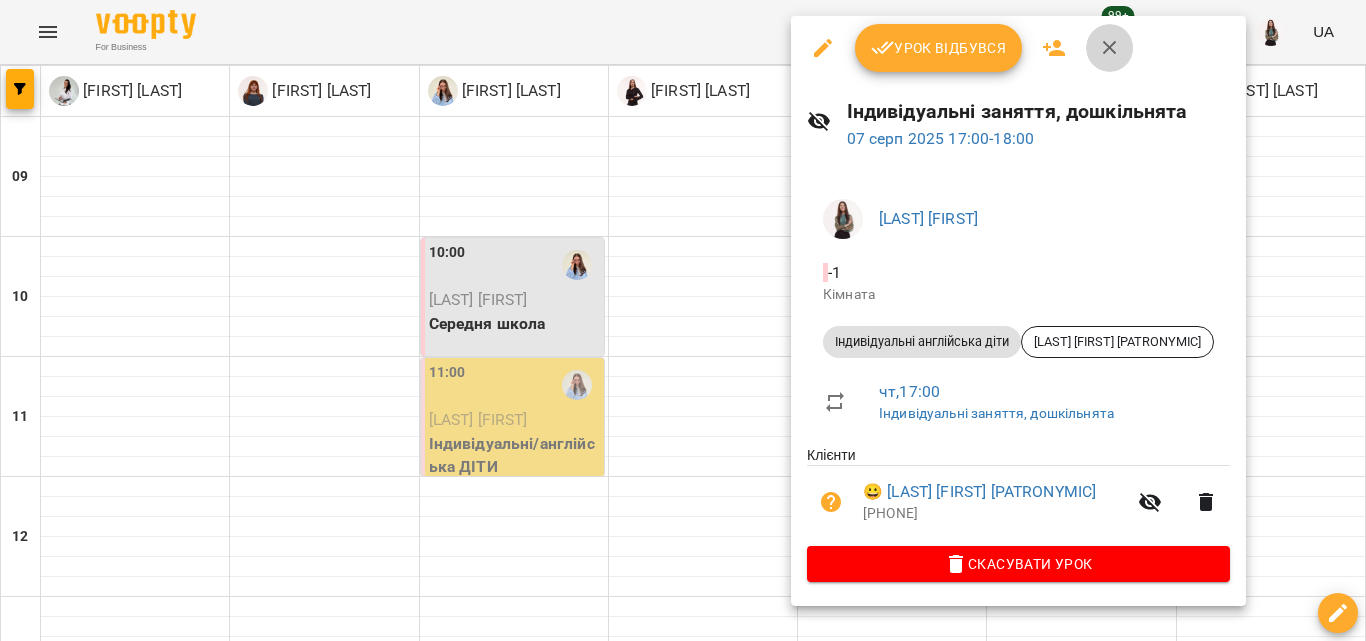 click at bounding box center (1110, 48) 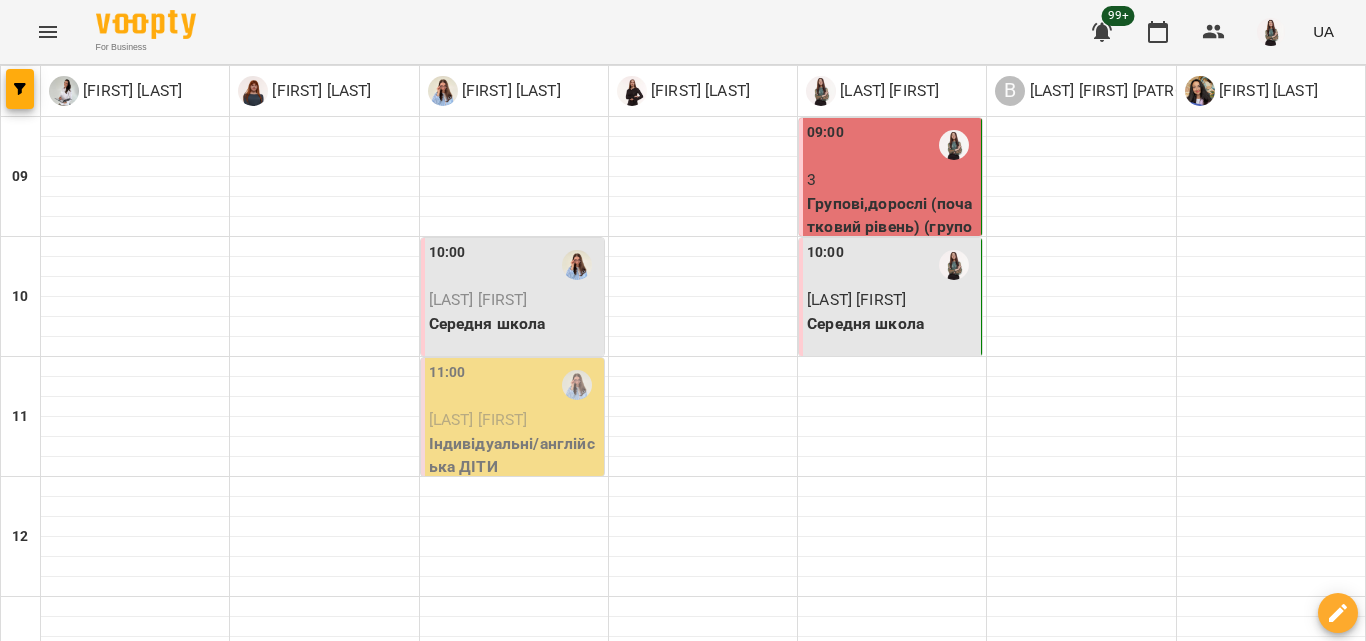 scroll, scrollTop: 459, scrollLeft: 0, axis: vertical 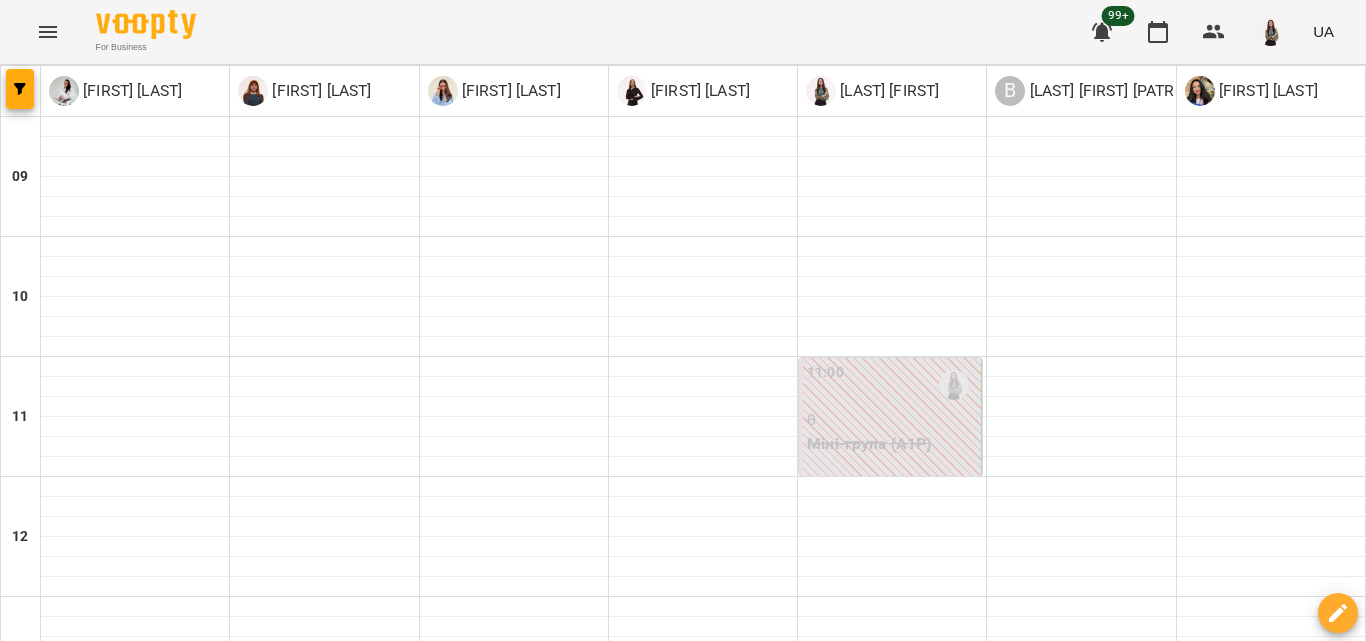 click on "11:00 0 Міні-група (А1Р)" at bounding box center [890, 417] 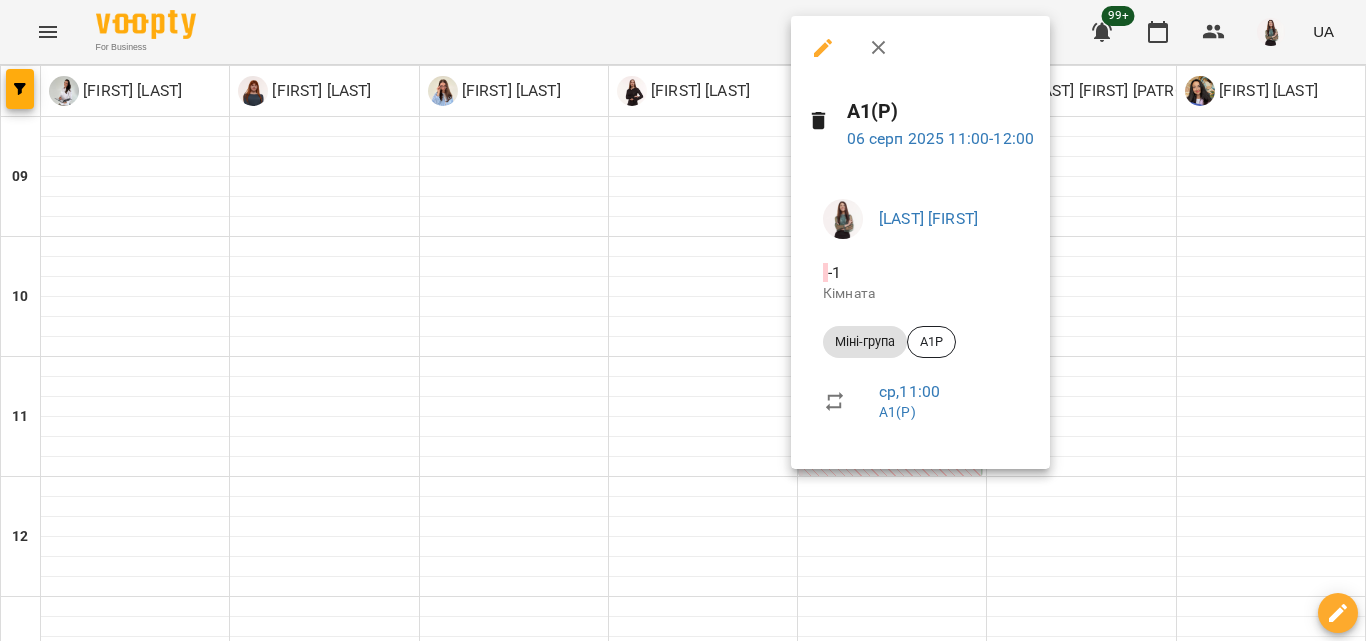 click at bounding box center (683, 320) 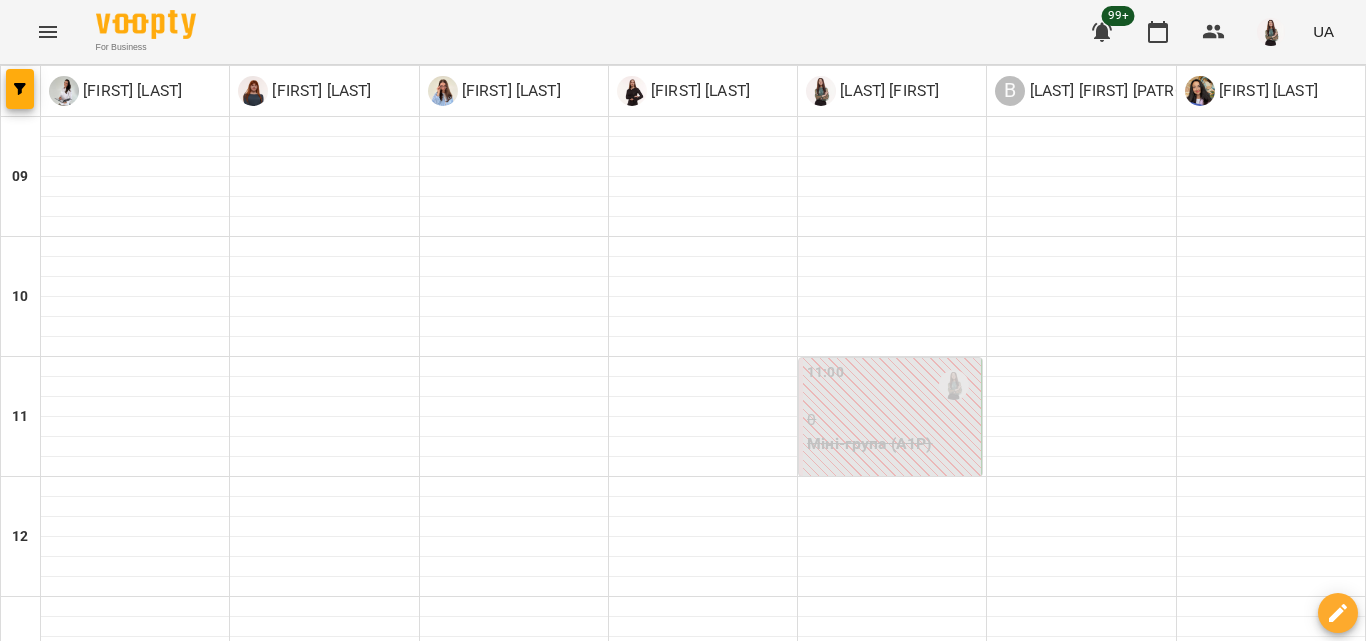 click on "04 серп" at bounding box center (41, 1482) 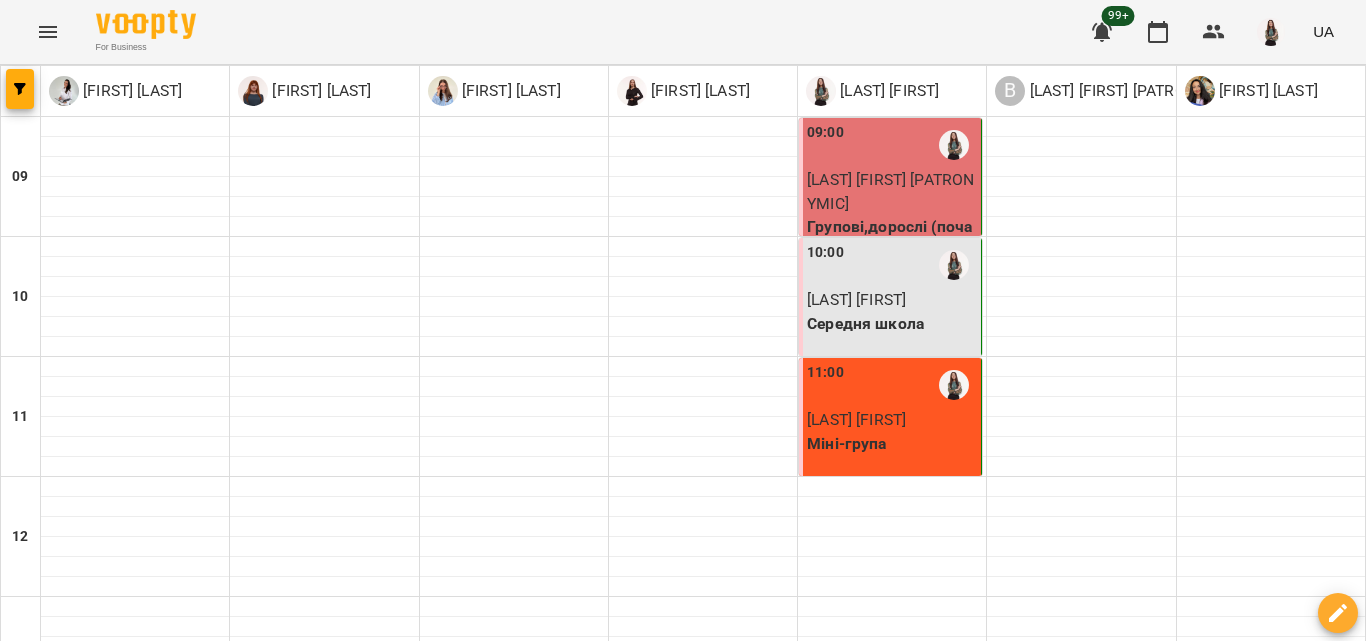 click on "[LAST] [FIRST]" at bounding box center (892, 420) 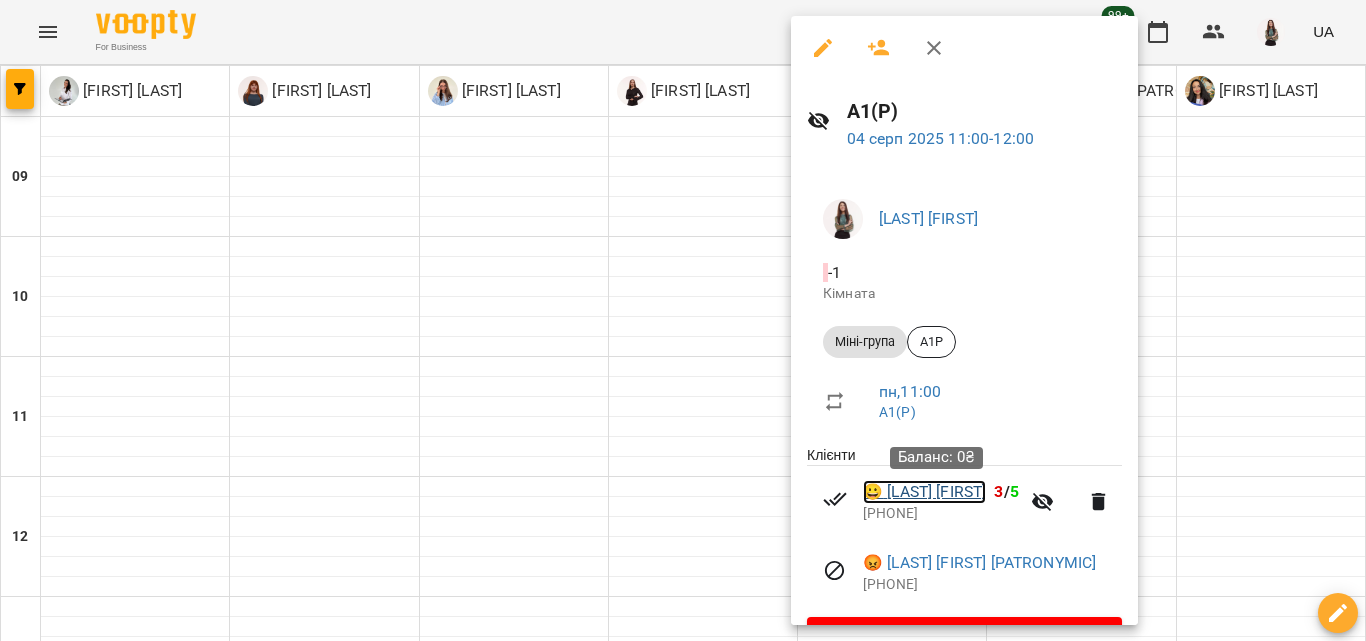 click on "😀   [LAST] [FIRST]" at bounding box center (924, 492) 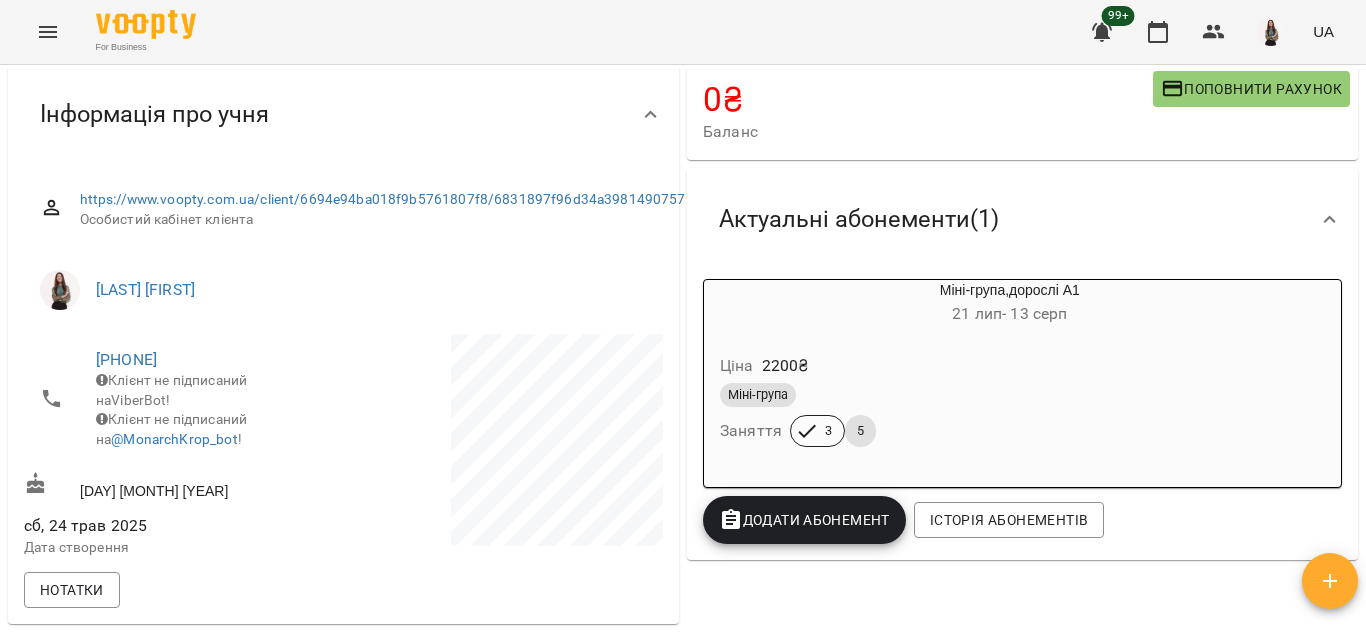 scroll, scrollTop: 200, scrollLeft: 0, axis: vertical 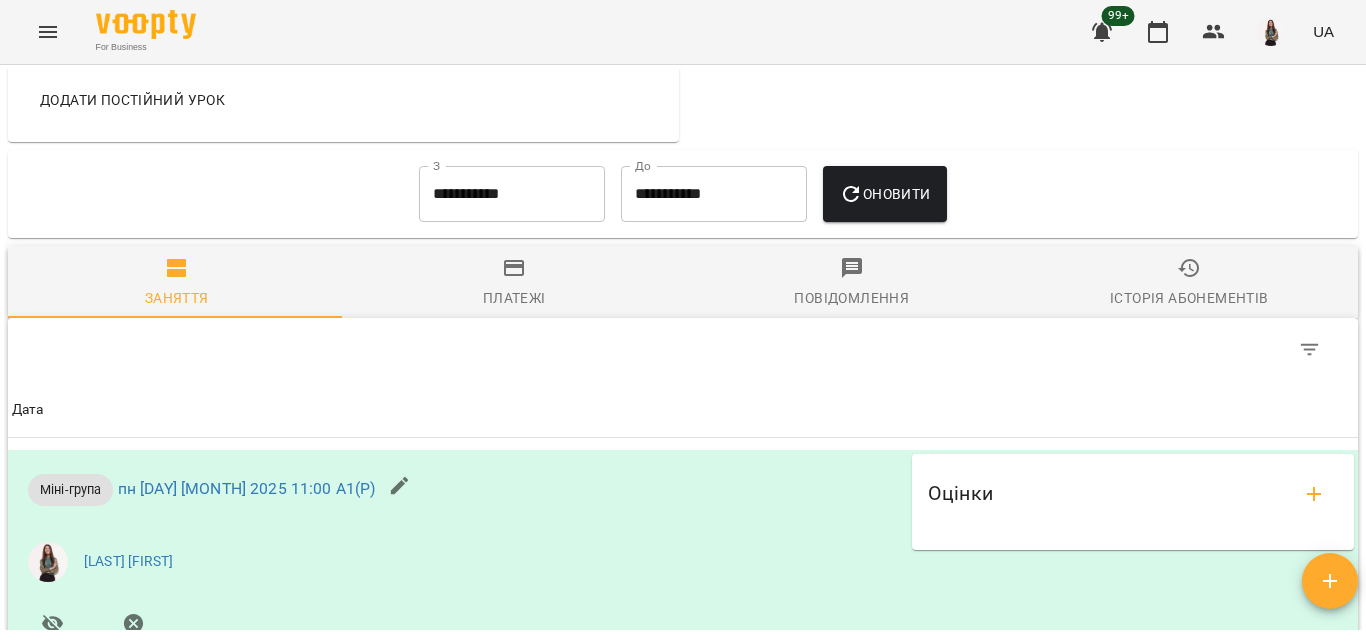 click 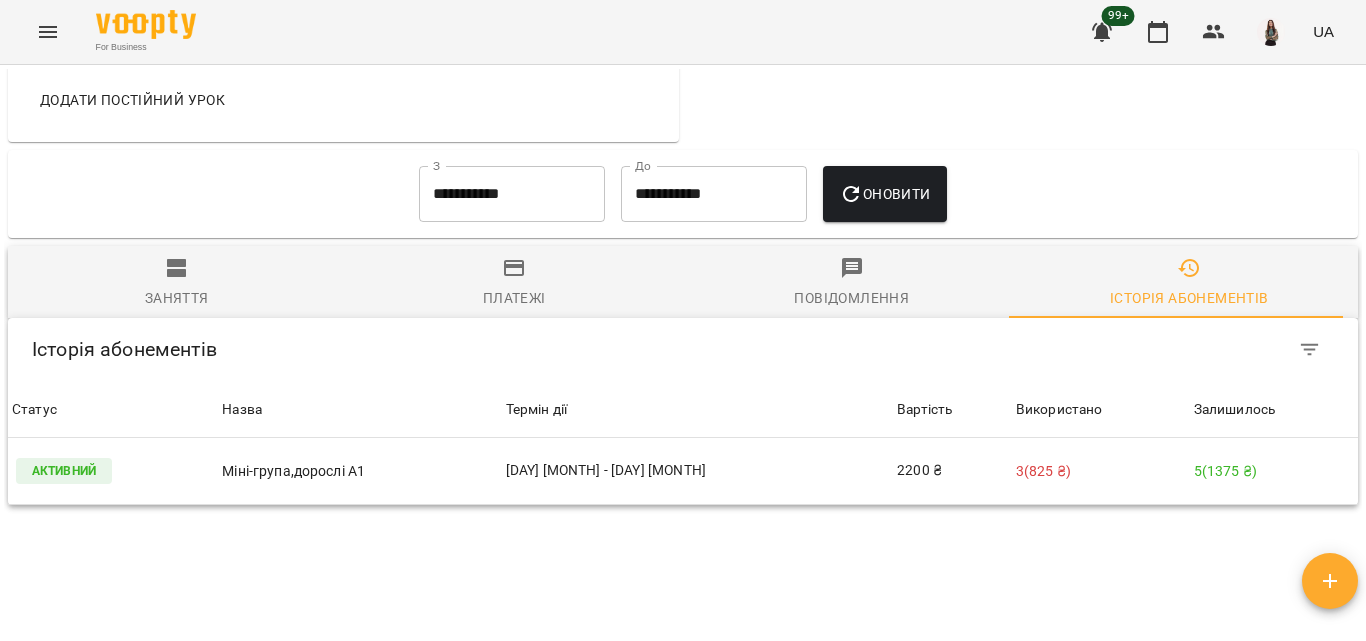 click 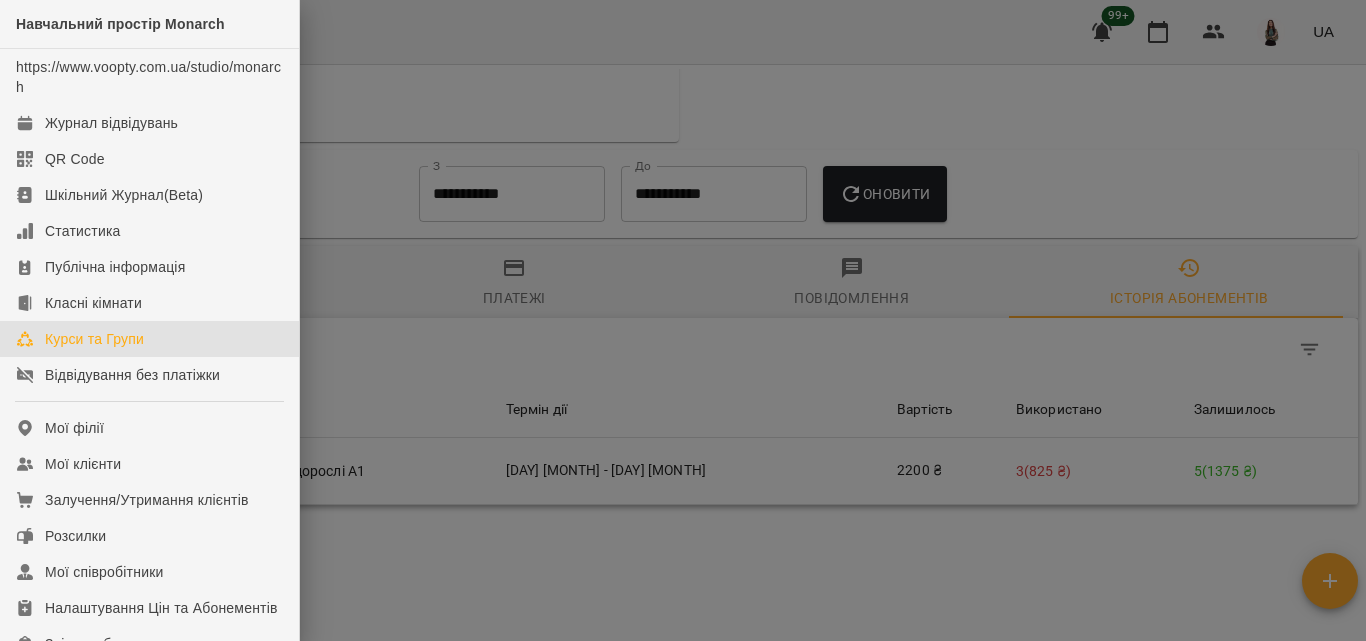 click on "Курси та Групи" at bounding box center (94, 339) 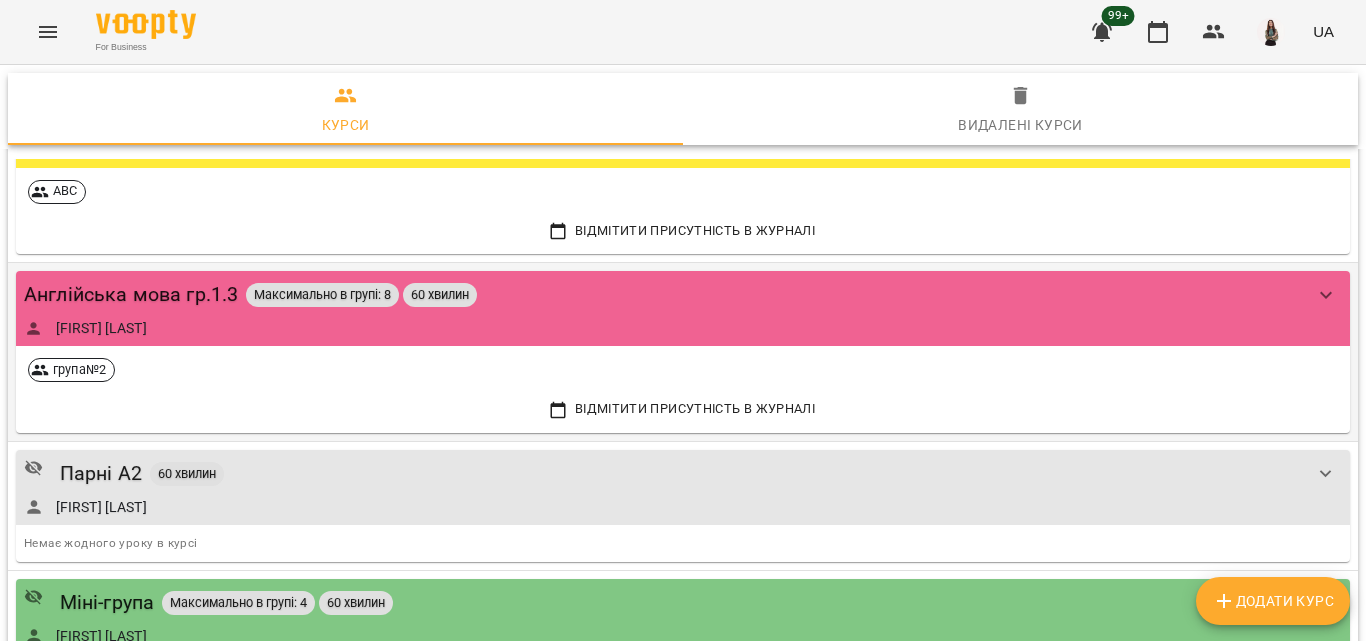 scroll, scrollTop: 837, scrollLeft: 0, axis: vertical 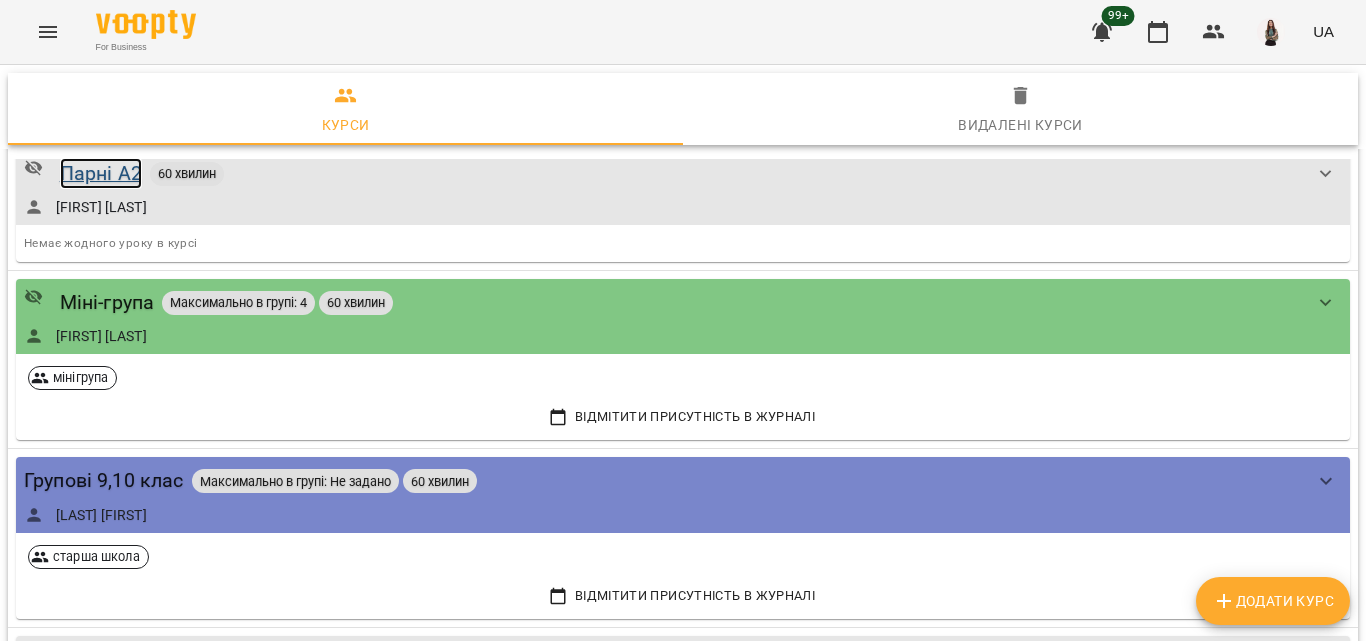 drag, startPoint x: 109, startPoint y: 162, endPoint x: 63, endPoint y: 172, distance: 47.07441 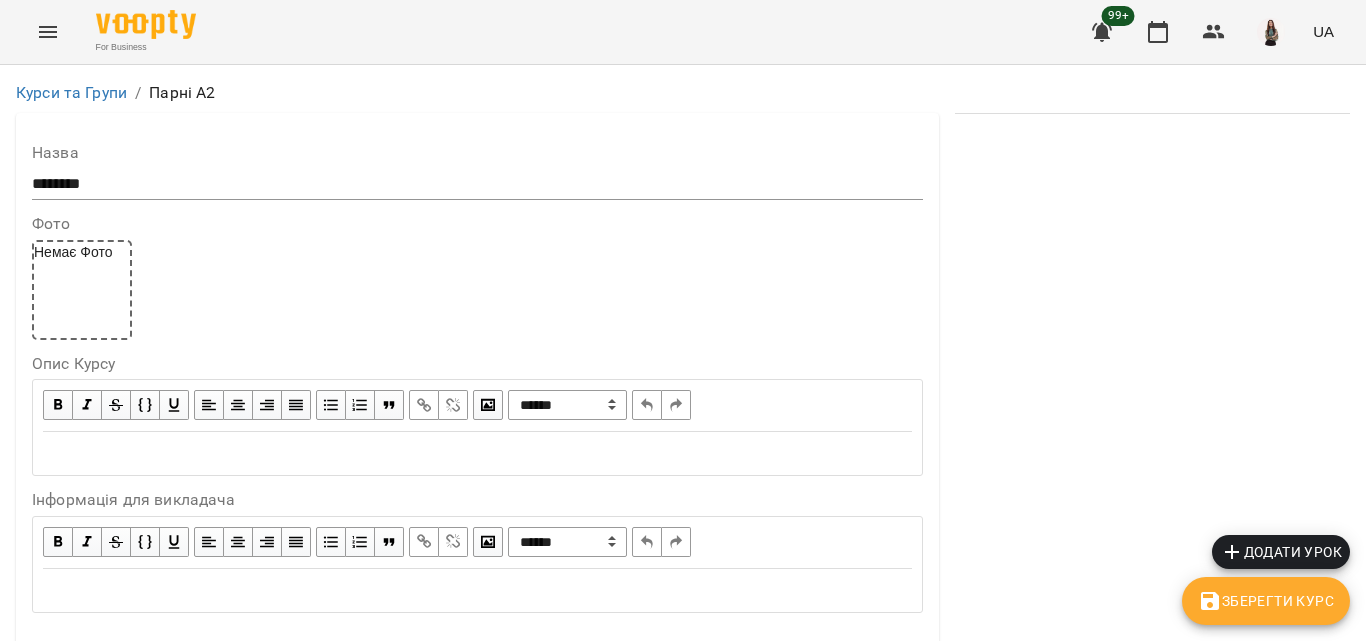 scroll, scrollTop: 1500, scrollLeft: 0, axis: vertical 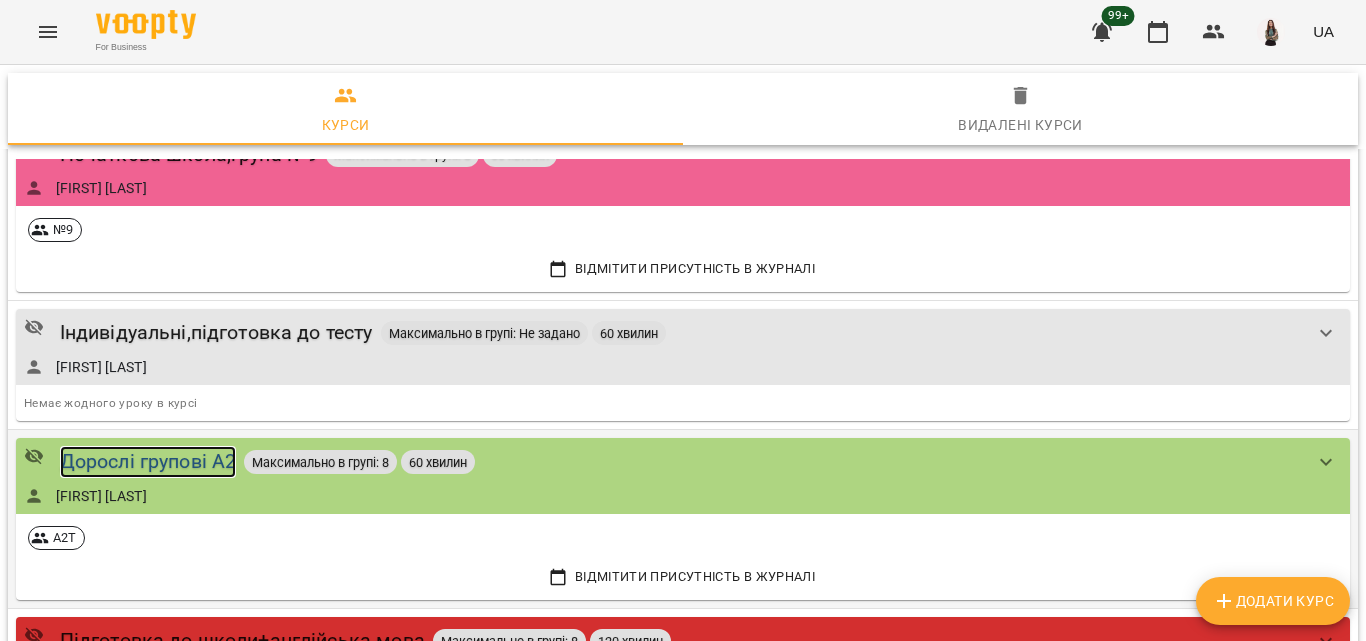 click on "Дорослі групові А2" at bounding box center (148, 461) 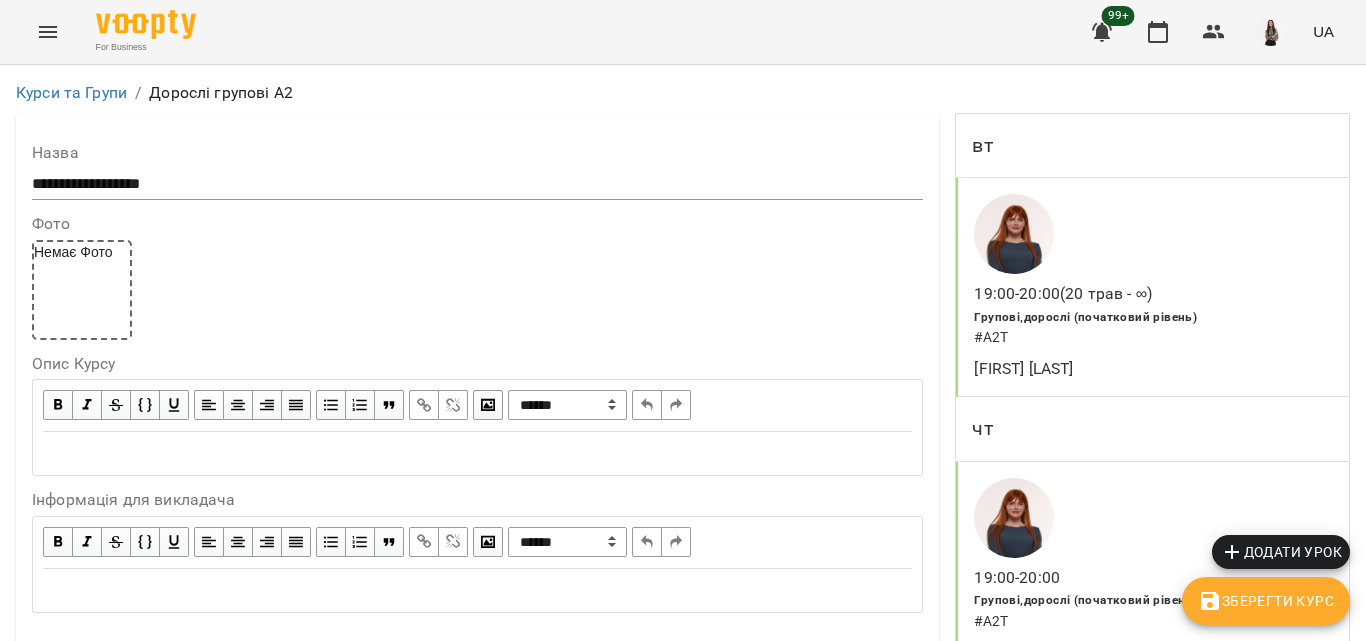 scroll, scrollTop: 2408, scrollLeft: 0, axis: vertical 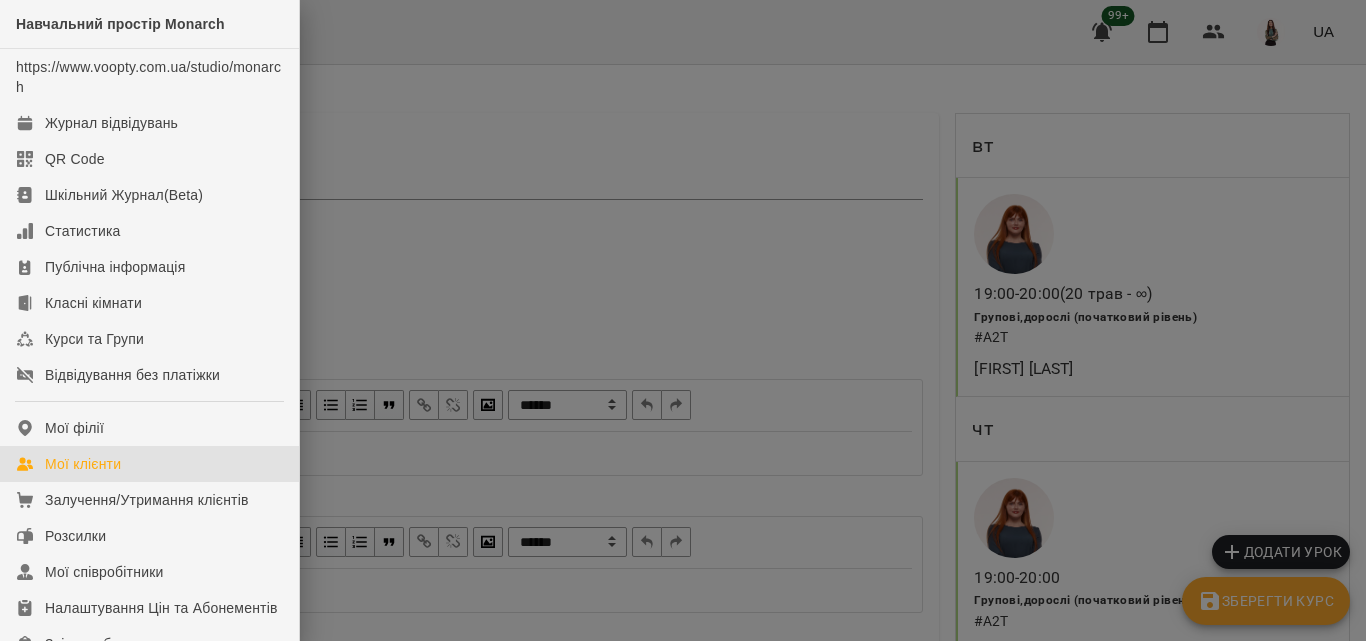 click on "Мої клієнти" at bounding box center (83, 464) 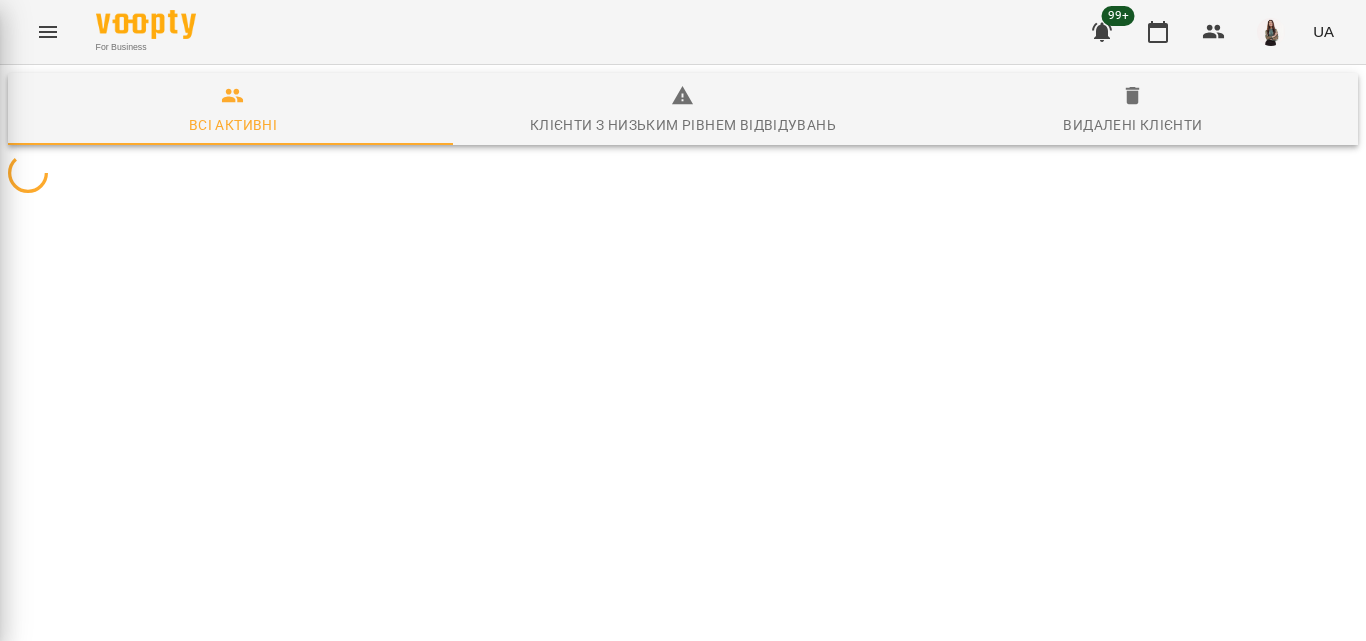 scroll, scrollTop: 0, scrollLeft: 0, axis: both 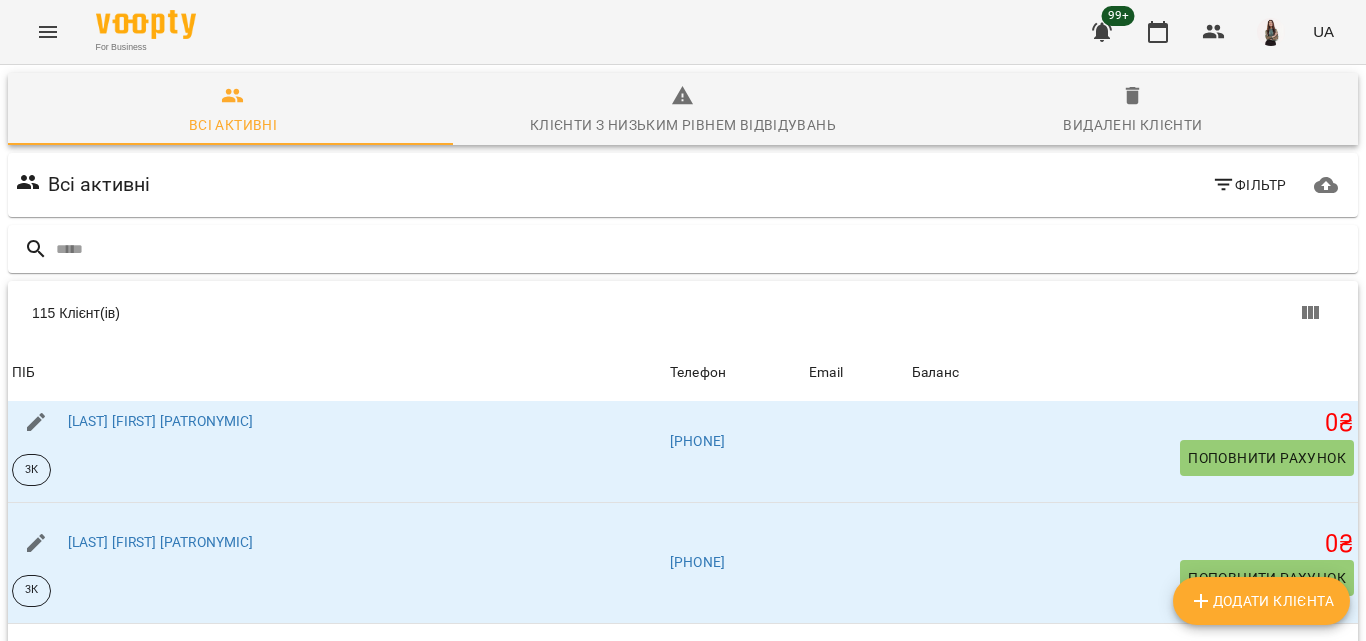 click 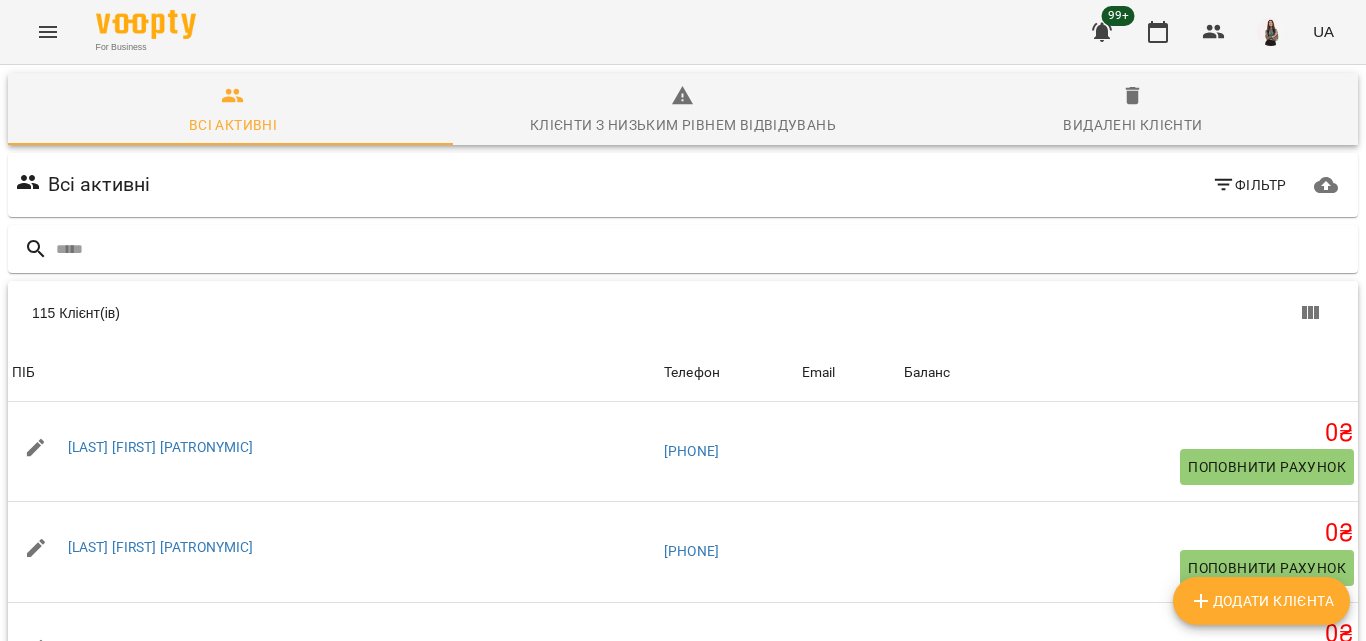 scroll, scrollTop: 26, scrollLeft: 0, axis: vertical 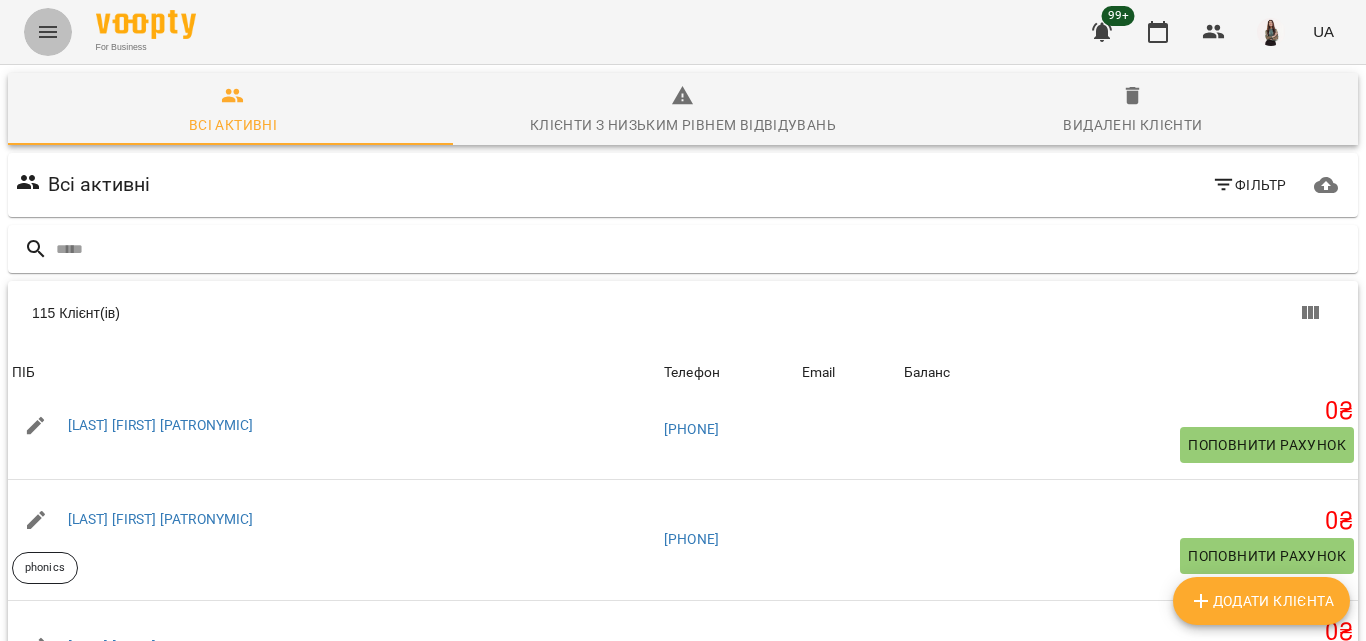 click 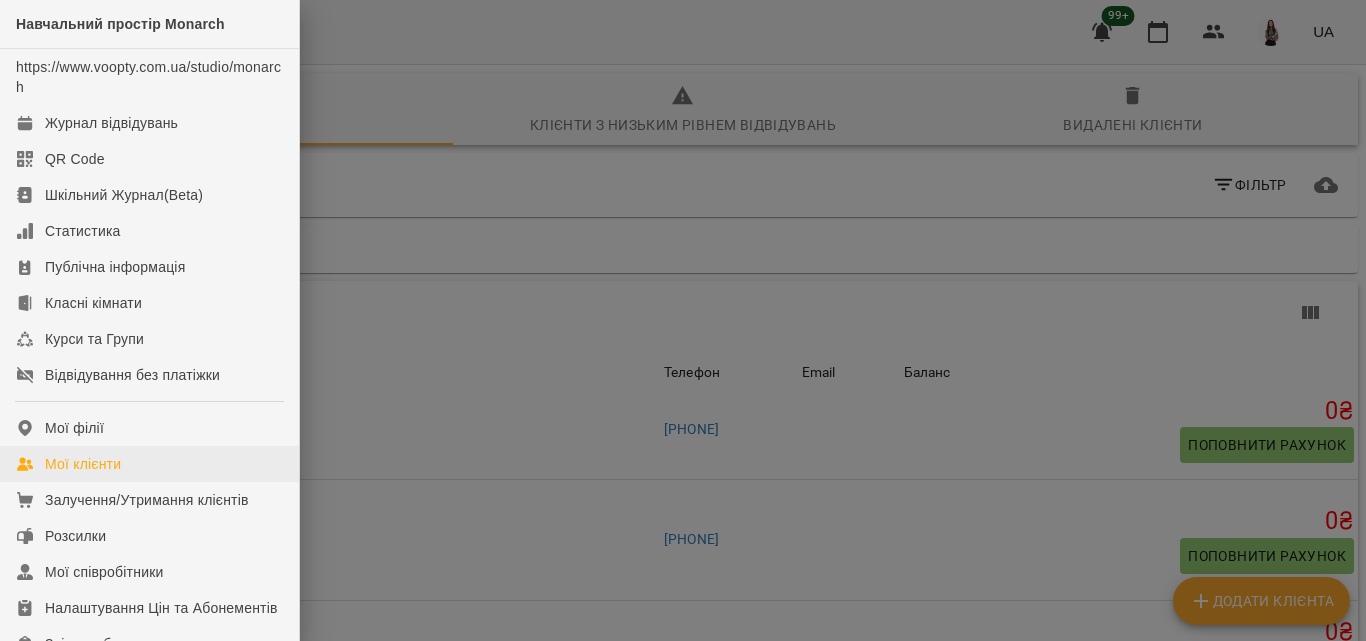 scroll, scrollTop: 100, scrollLeft: 0, axis: vertical 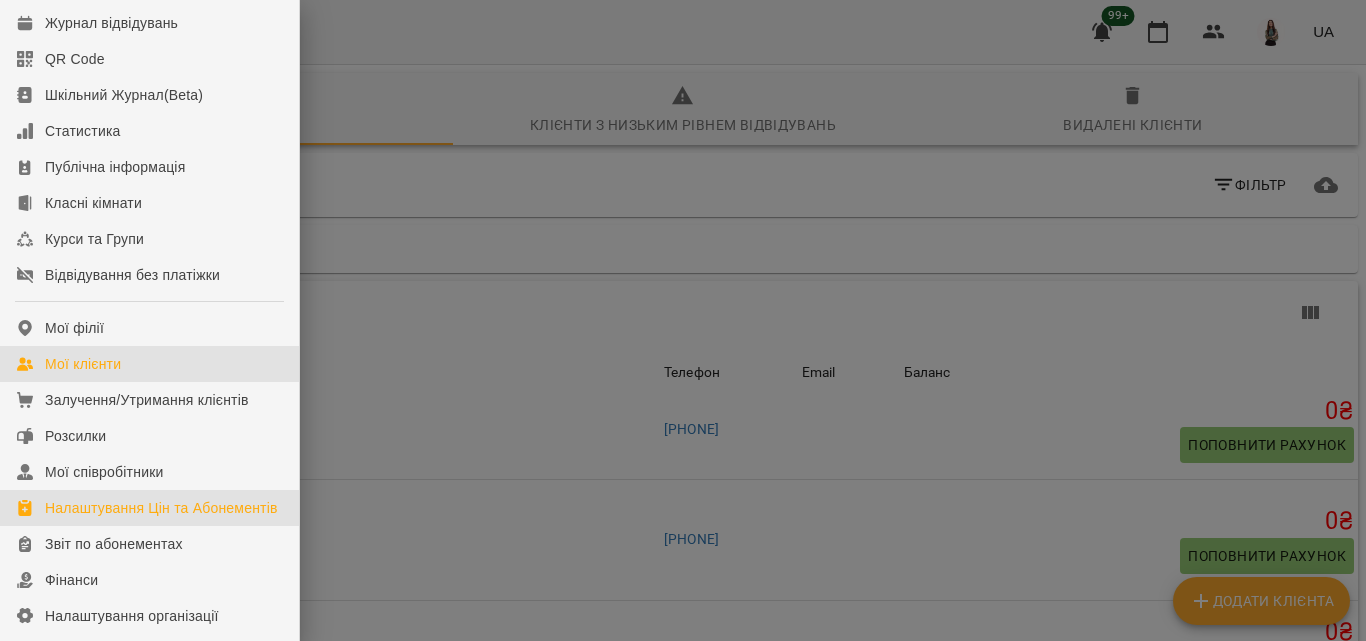 click on "Налаштування Цін та Абонементів" at bounding box center (149, 508) 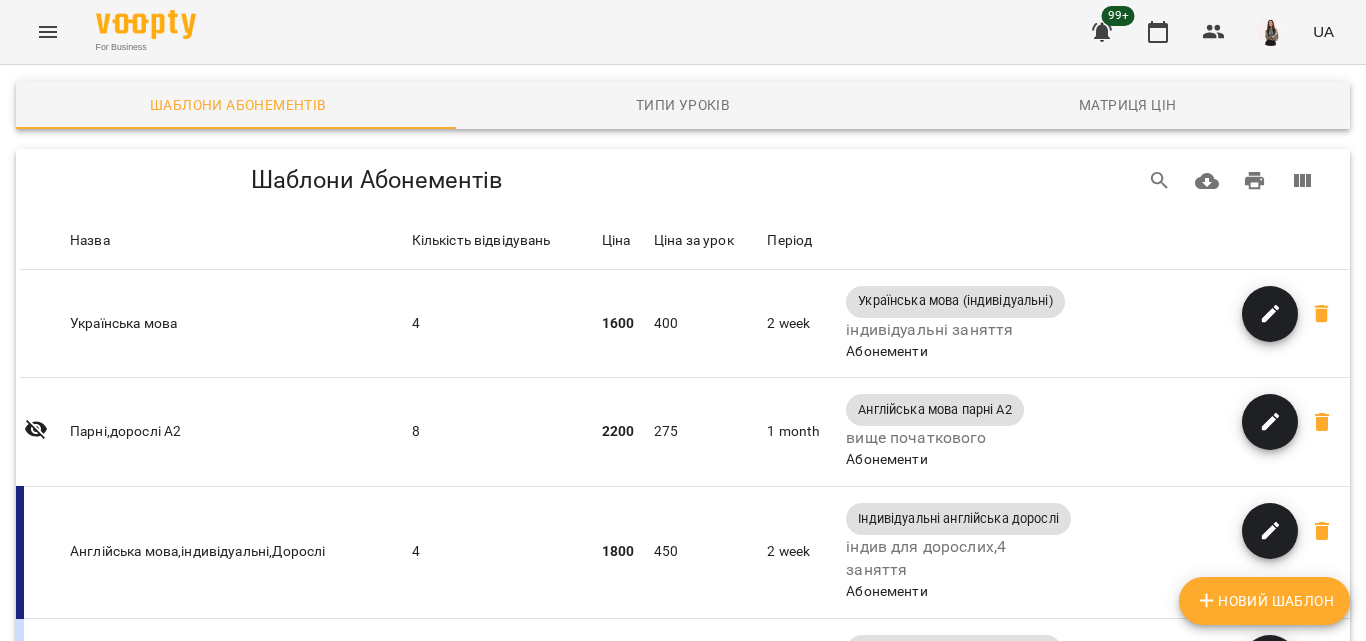scroll, scrollTop: 1833, scrollLeft: 0, axis: vertical 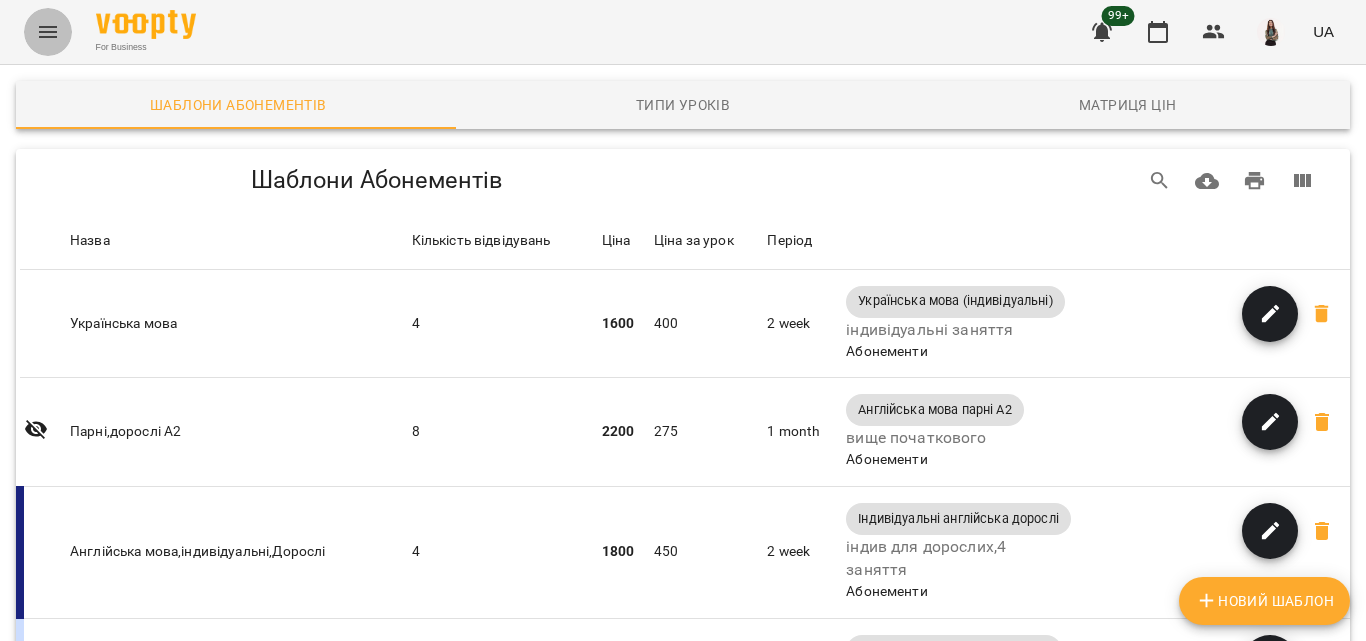 click 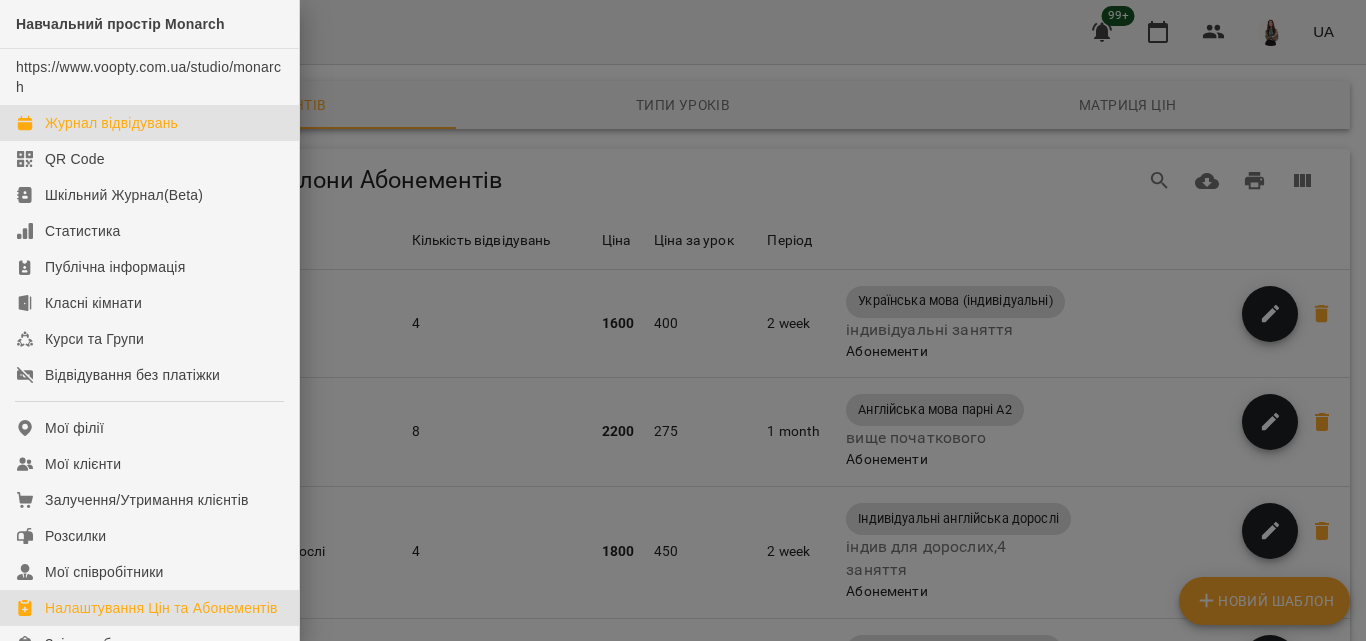 click on "Журнал відвідувань" at bounding box center (111, 123) 